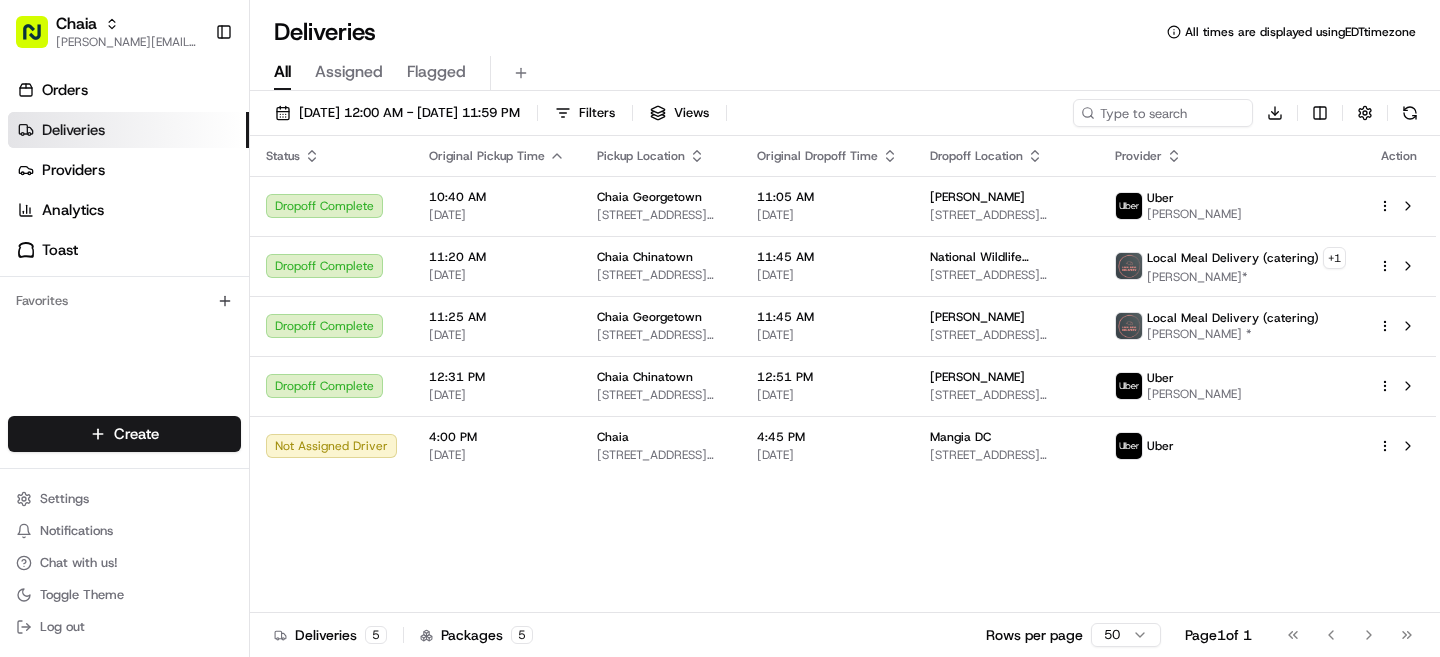 scroll, scrollTop: 0, scrollLeft: 0, axis: both 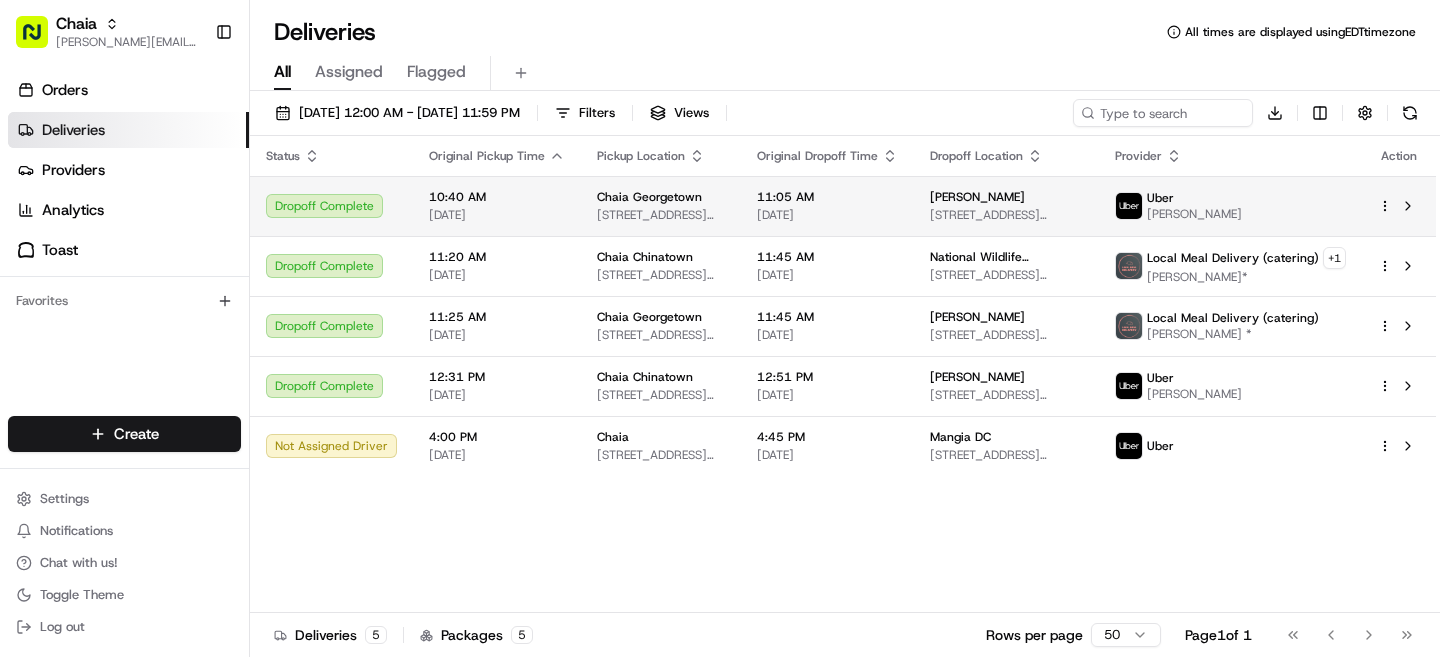 click on "[PERSON_NAME] [STREET_ADDRESS][US_STATE]" at bounding box center (1006, 206) 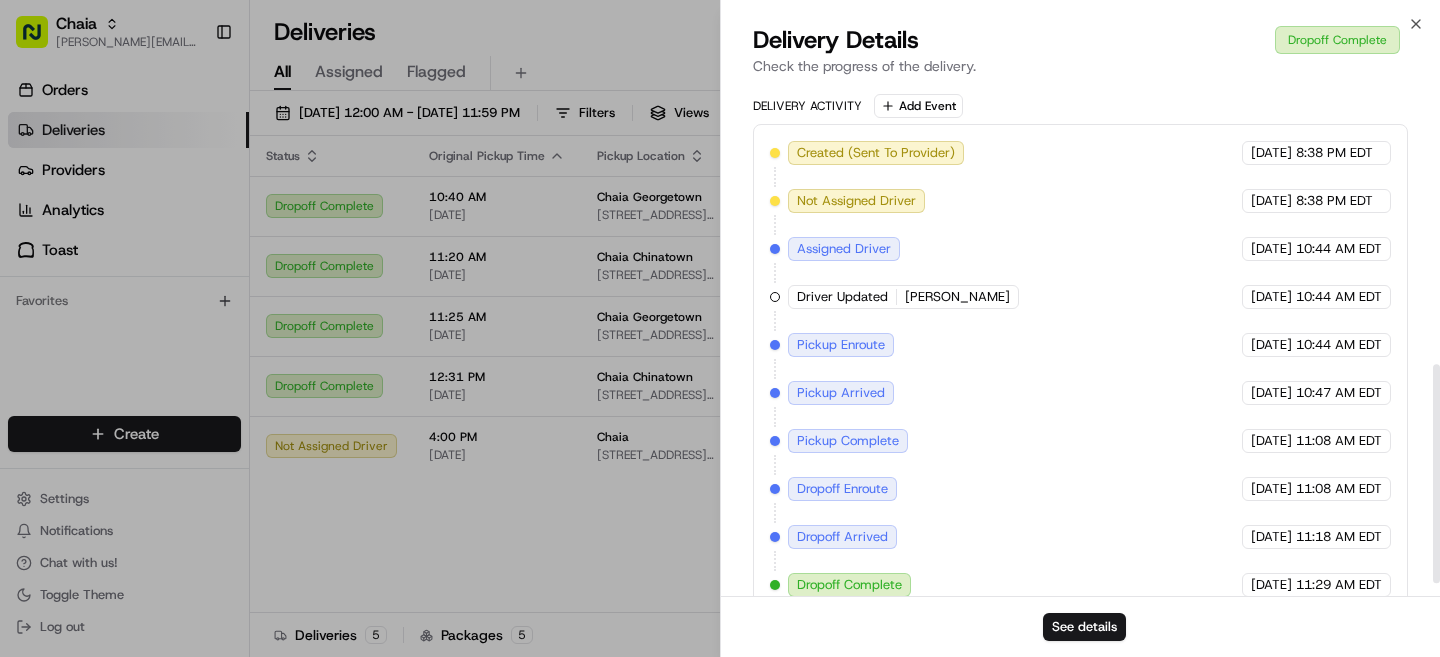 scroll, scrollTop: 654, scrollLeft: 0, axis: vertical 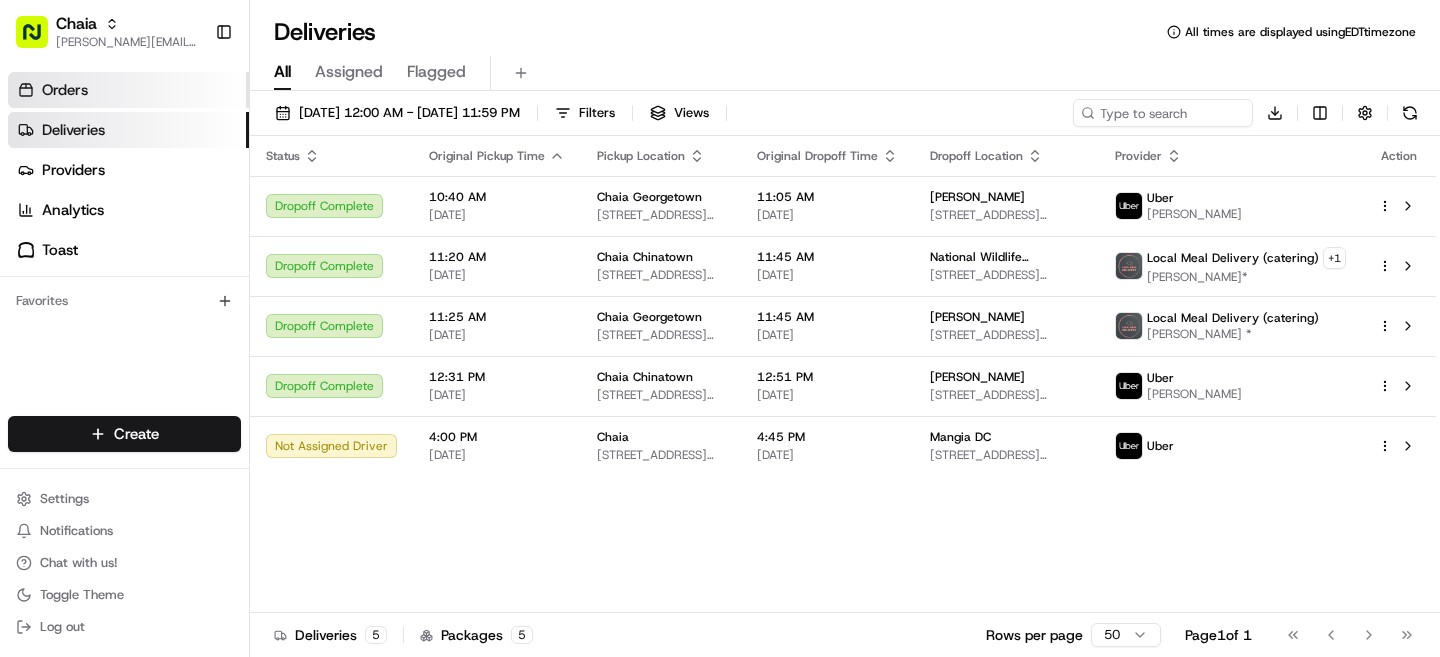 click on "Orders" at bounding box center (128, 90) 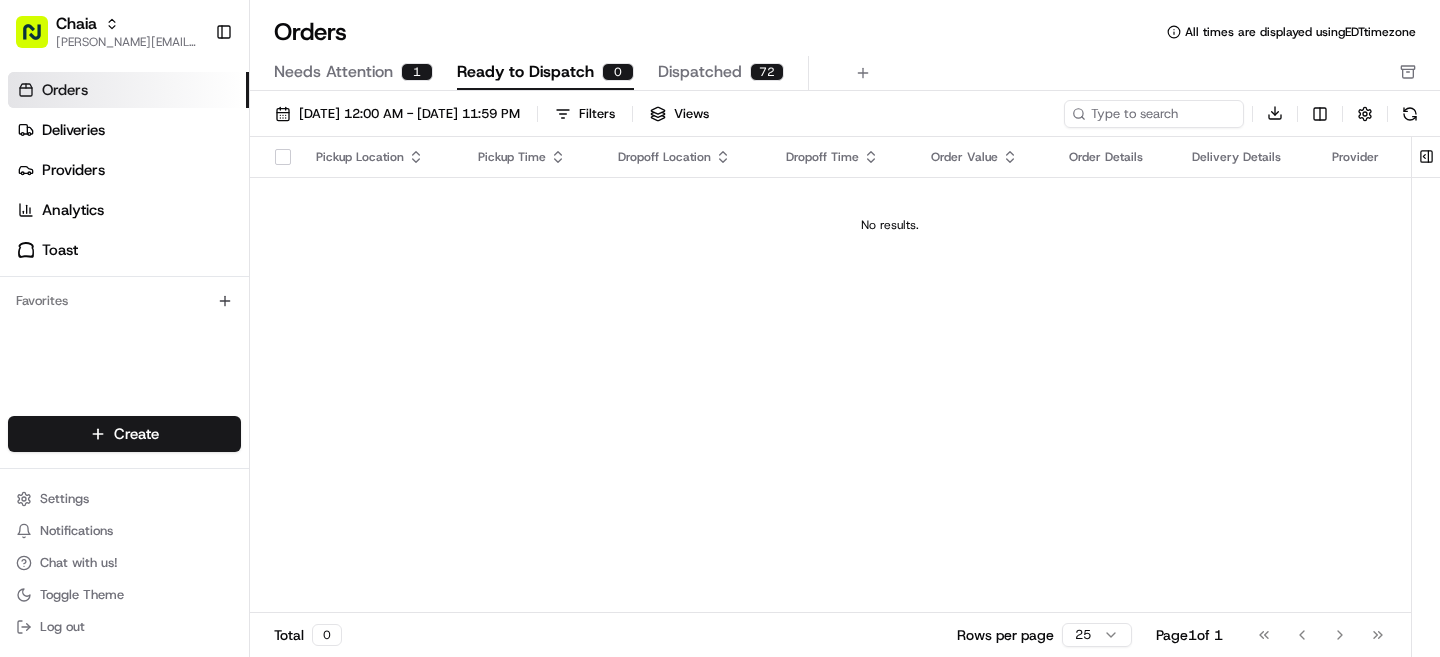 click on "Needs Attention" at bounding box center (333, 72) 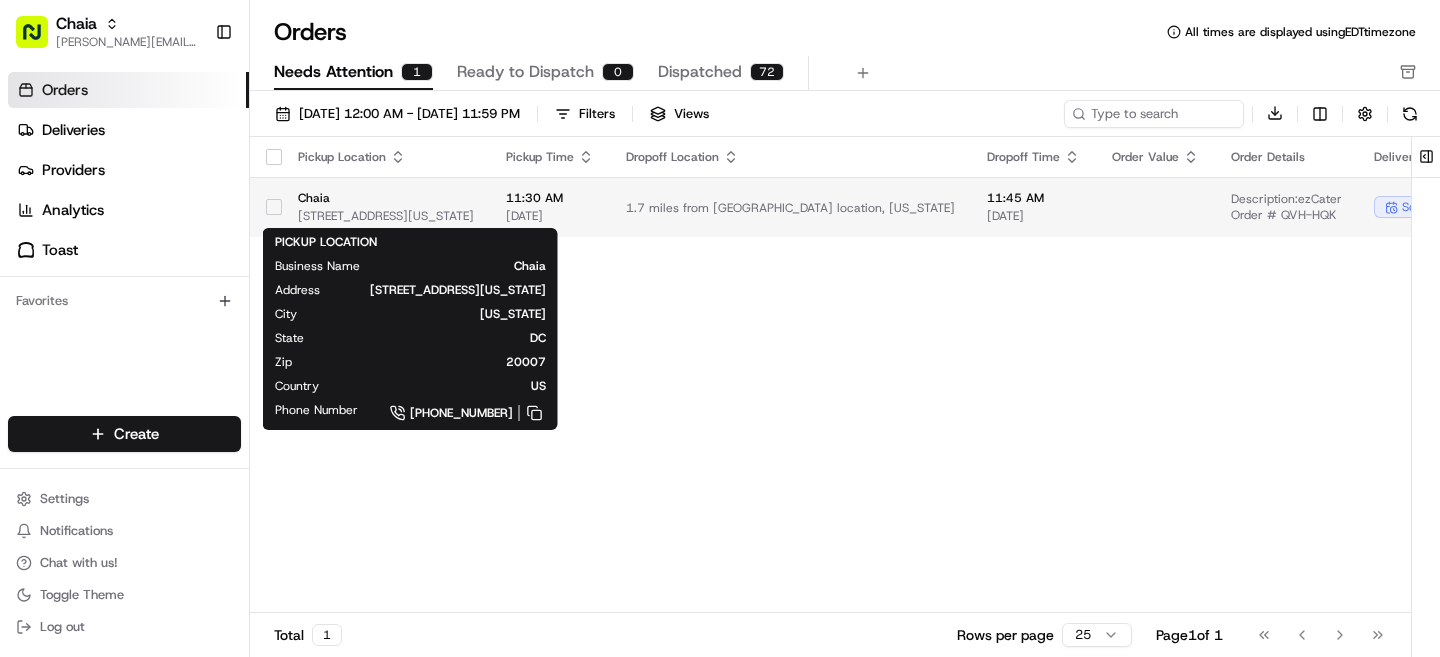 click on "Chaia" at bounding box center (386, 198) 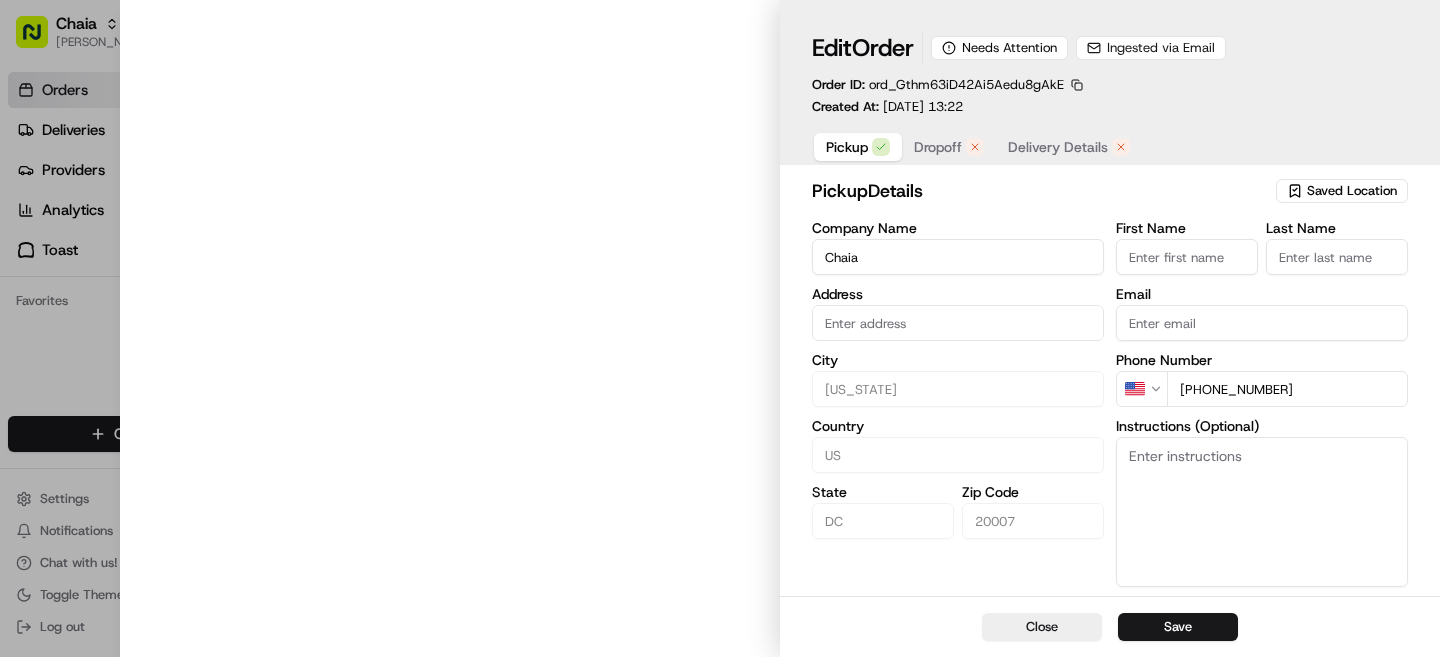 type on "[STREET_ADDRESS][US_STATE]" 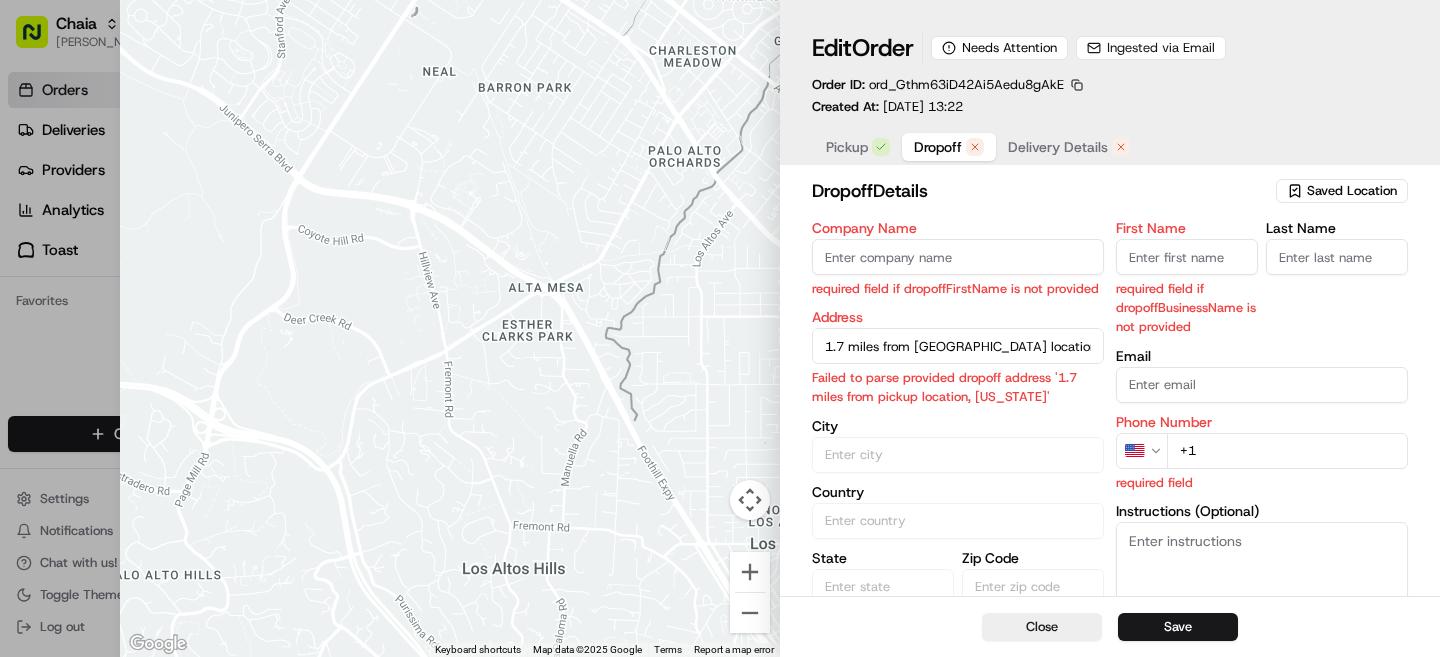 click on "Dropoff" at bounding box center (938, 147) 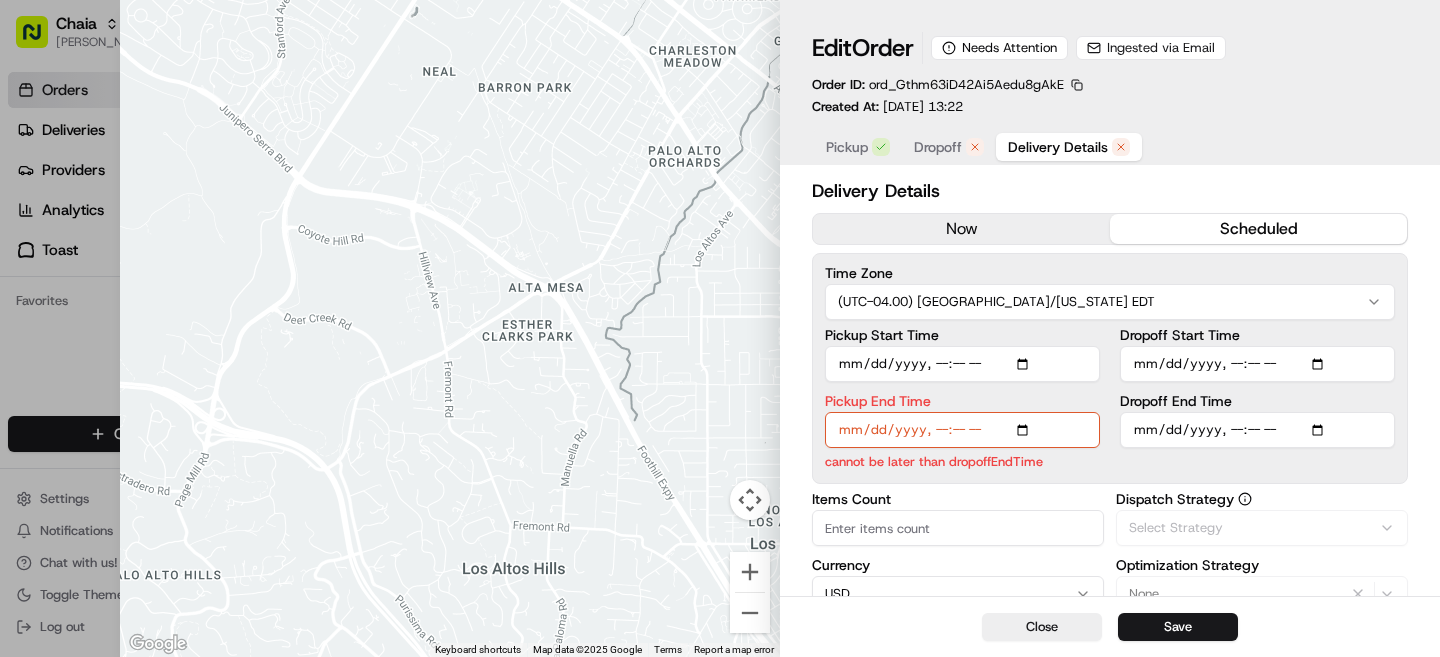 click on "Delivery Details" at bounding box center (1058, 147) 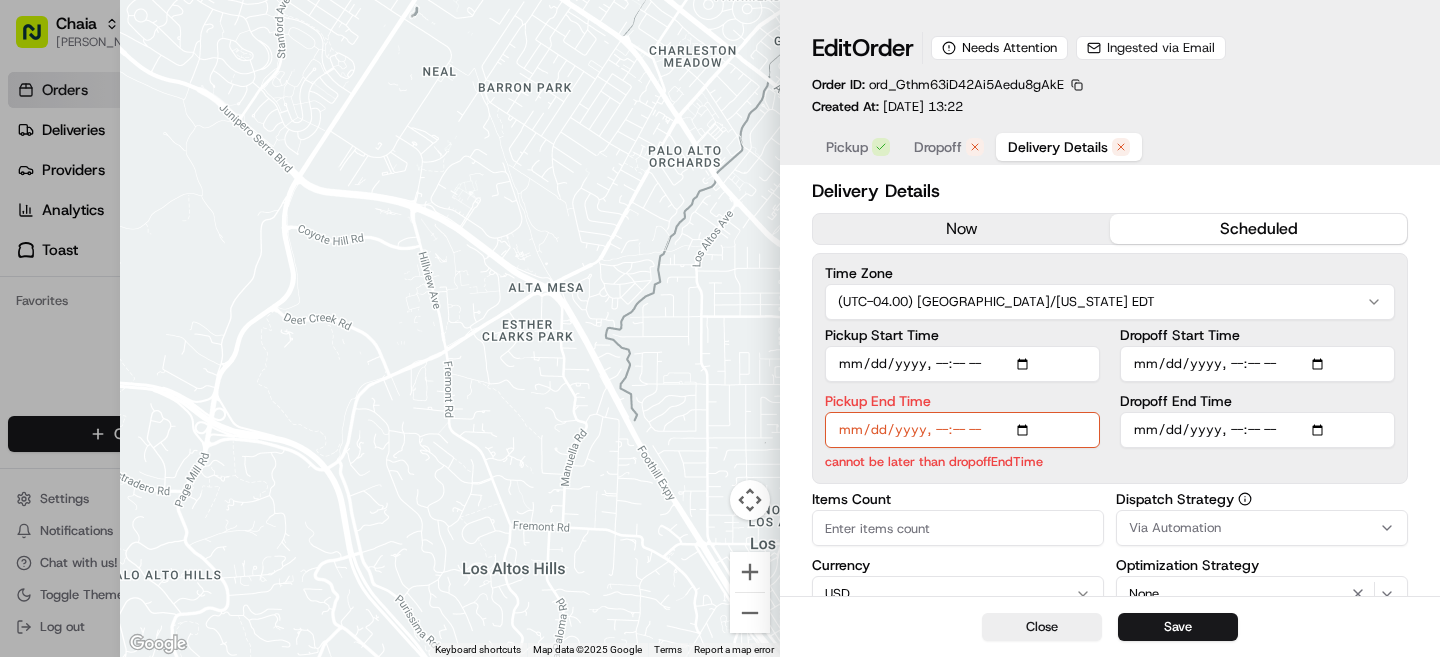 click at bounding box center (450, 328) 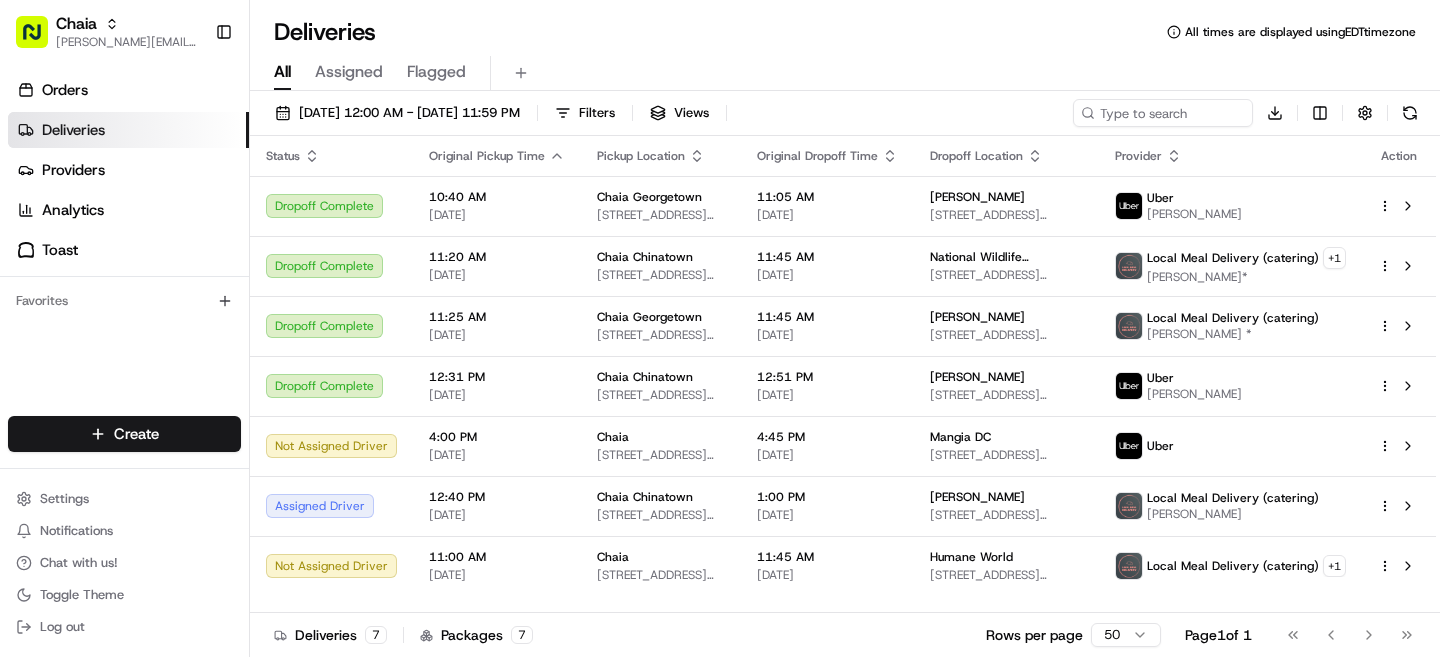 scroll, scrollTop: 0, scrollLeft: 0, axis: both 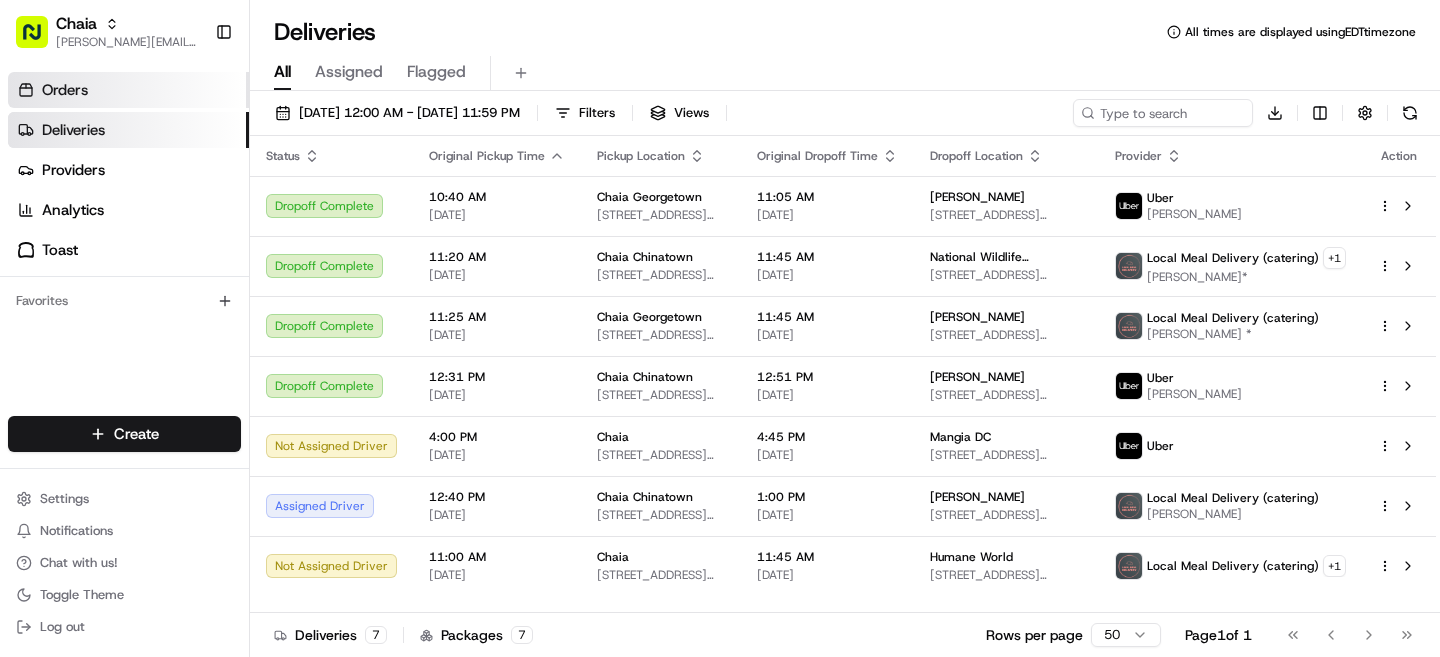 click on "Orders" at bounding box center [65, 90] 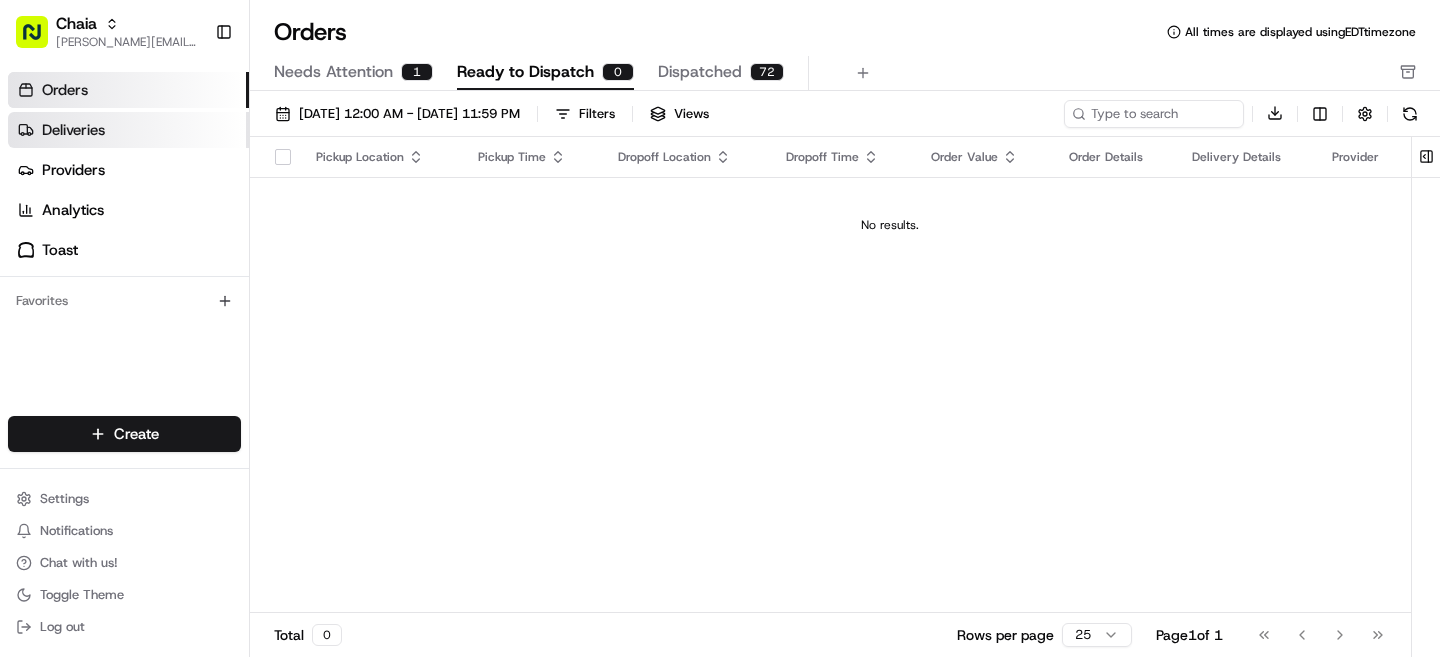 click on "Deliveries" at bounding box center (128, 130) 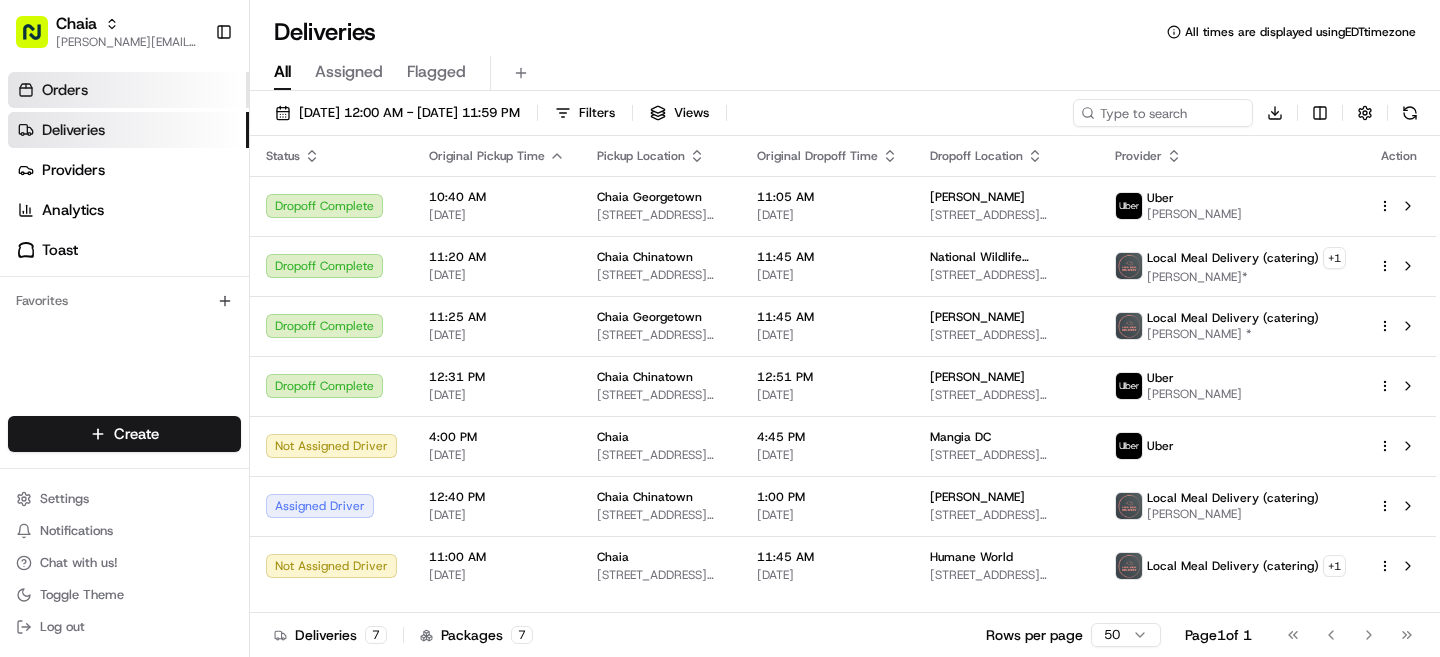 click on "Orders" at bounding box center [128, 90] 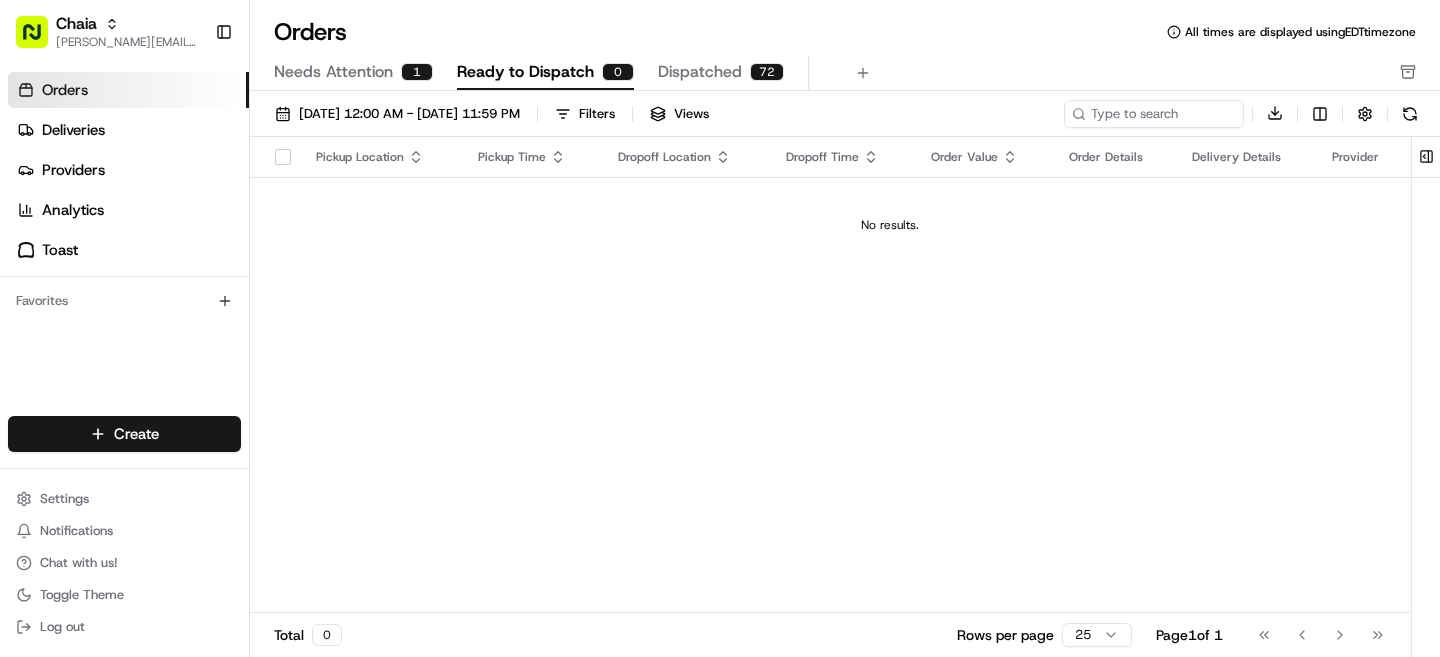 click on "Needs Attention" at bounding box center (333, 72) 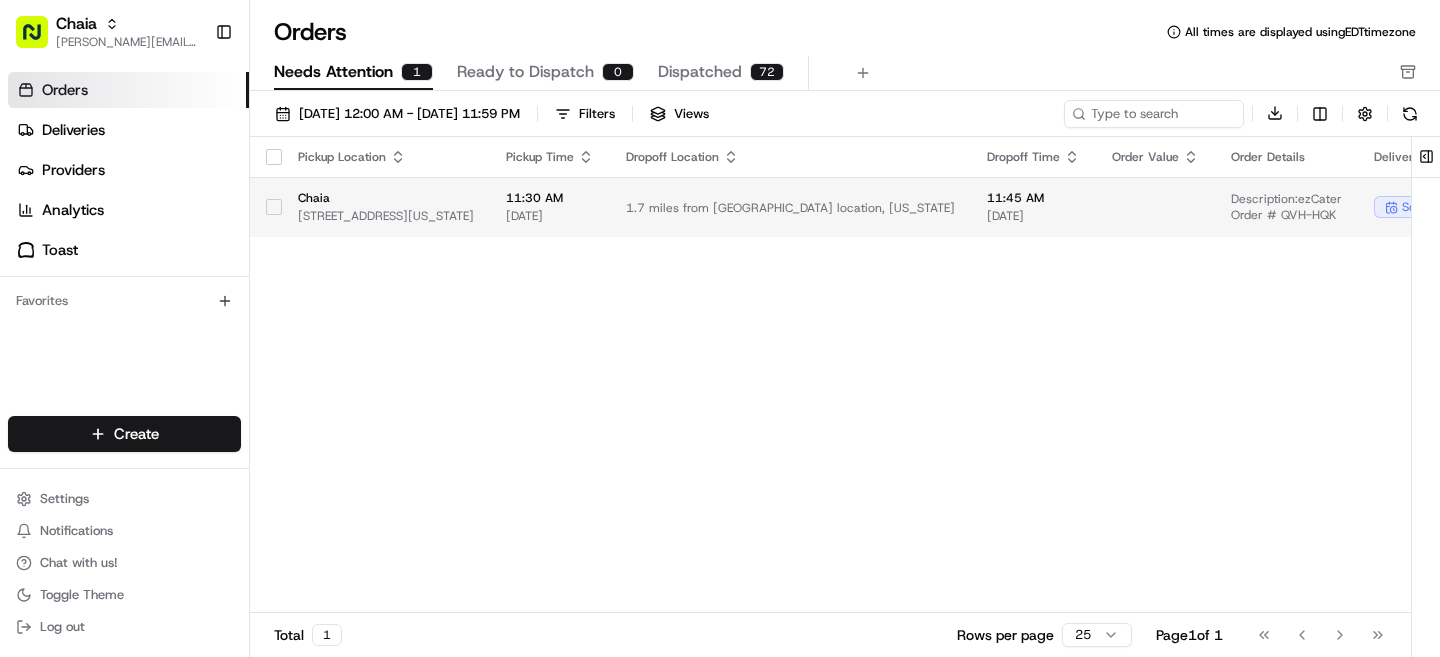 click on "1.7 miles from [GEOGRAPHIC_DATA] location, [US_STATE]" at bounding box center [790, 207] 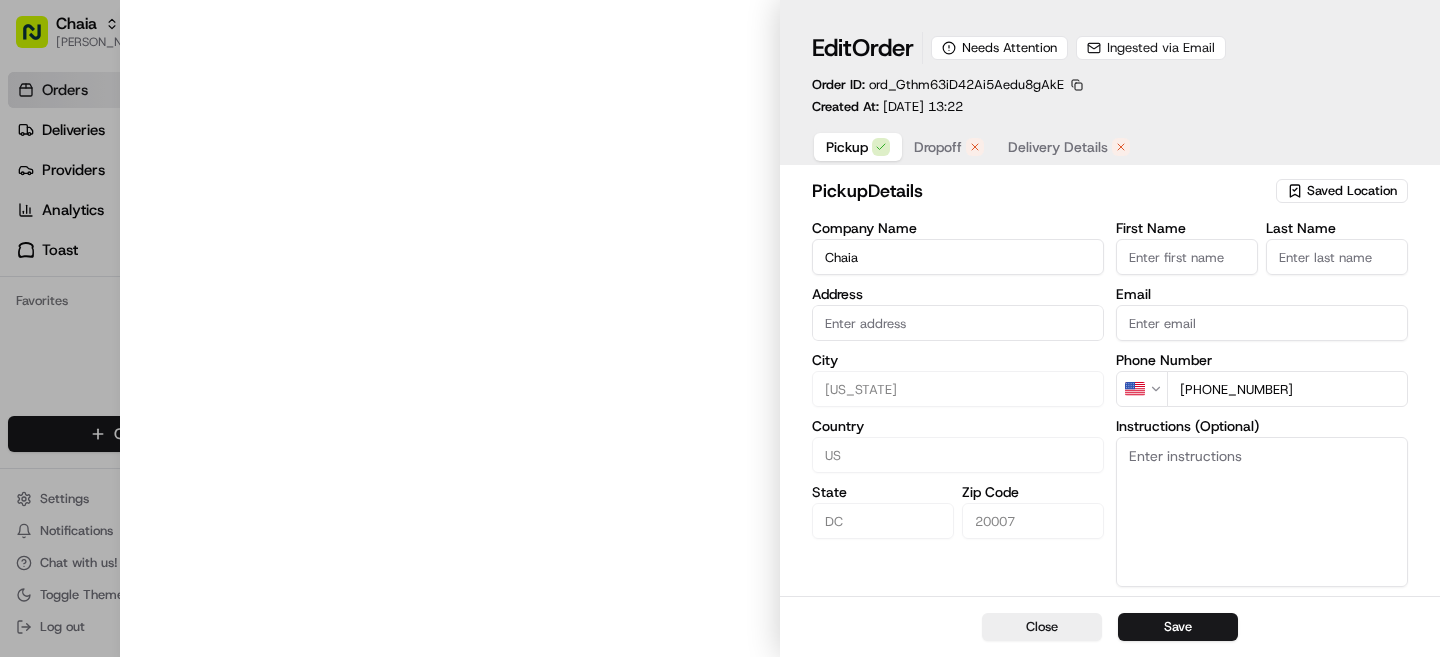 type on "[STREET_ADDRESS][US_STATE]" 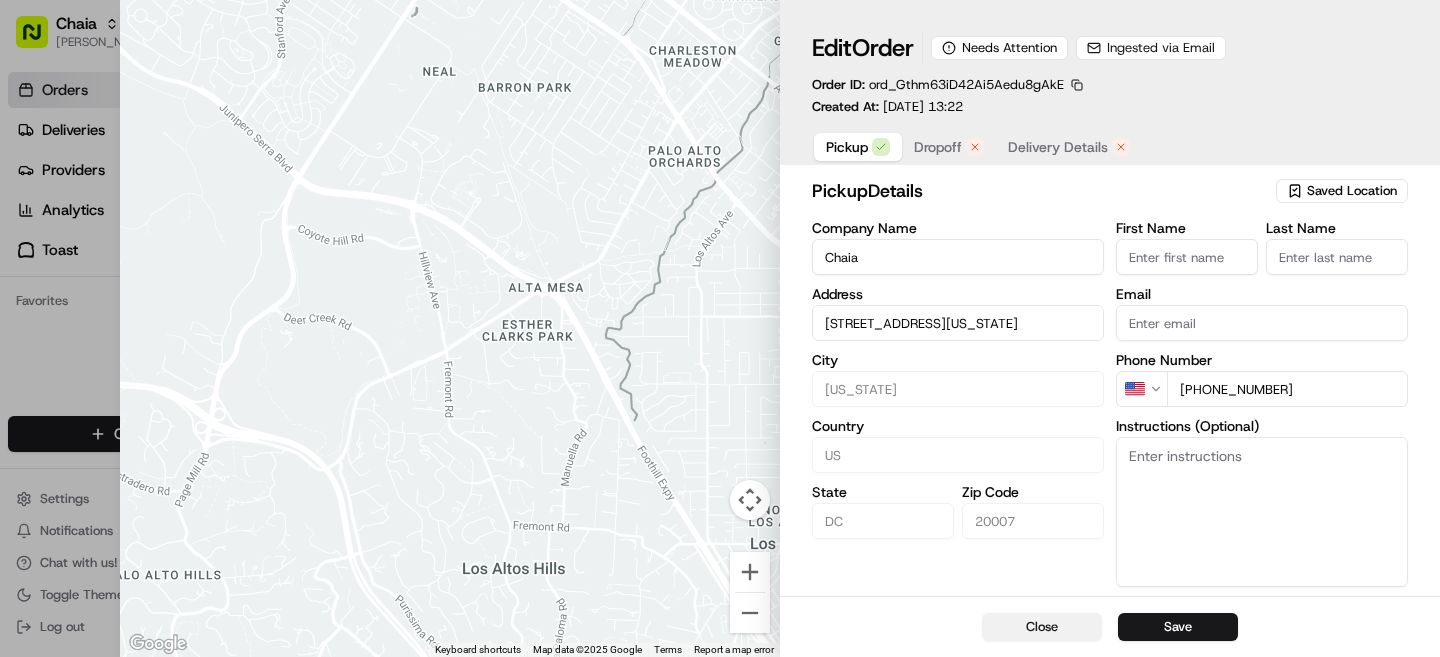 click on "Close" at bounding box center (1042, 627) 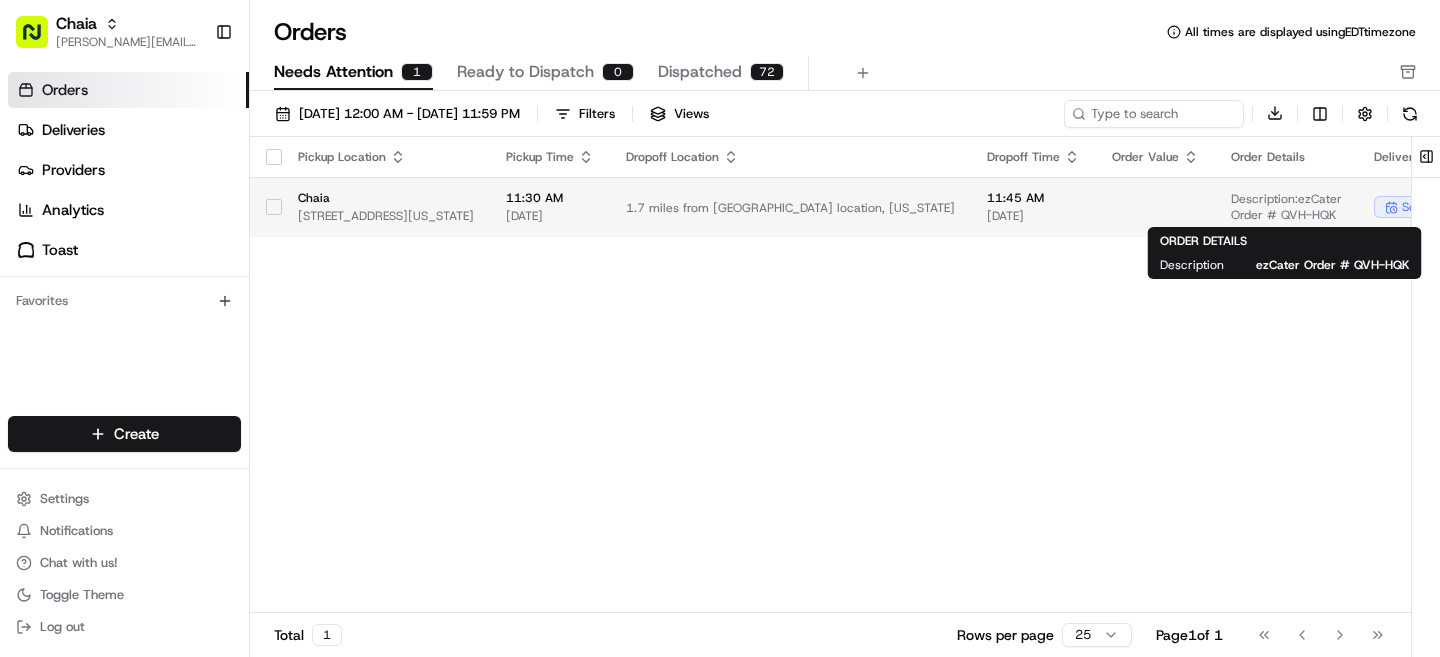 click on "Description:  ezCater Order # QVH-HQK" at bounding box center (1286, 207) 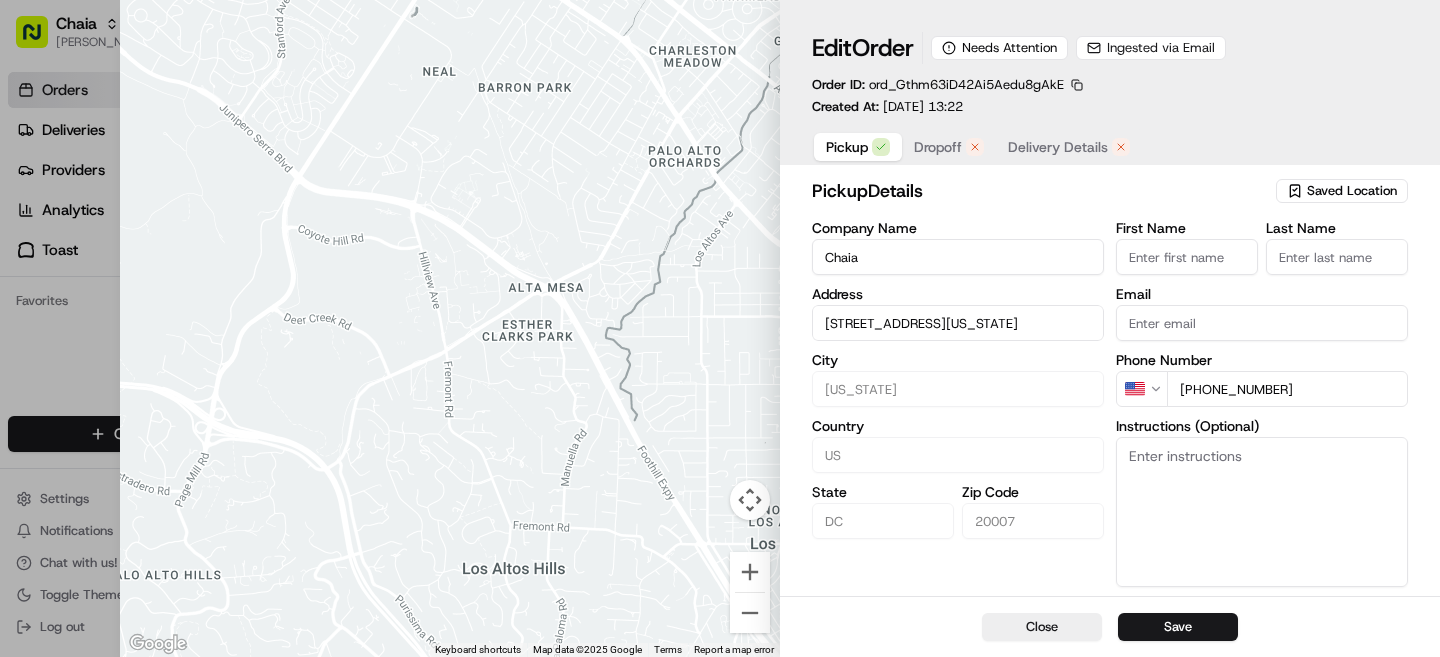 scroll, scrollTop: 31, scrollLeft: 0, axis: vertical 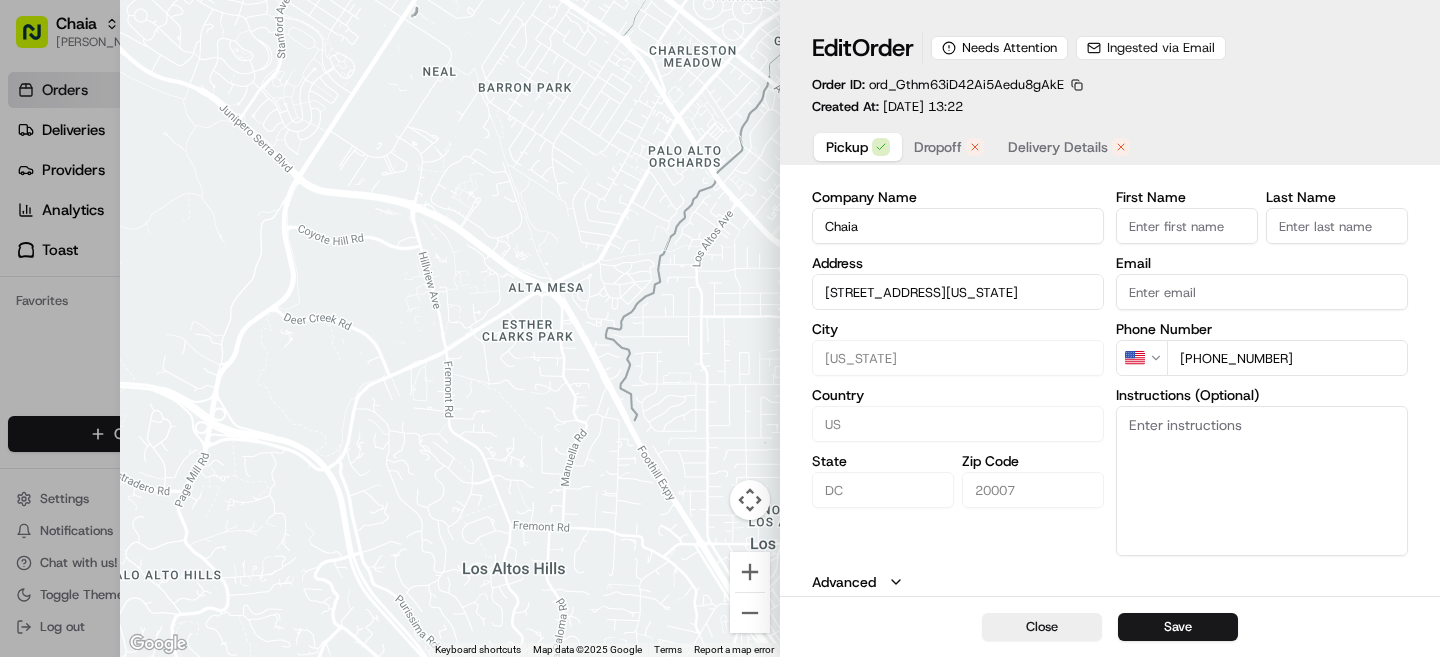 click 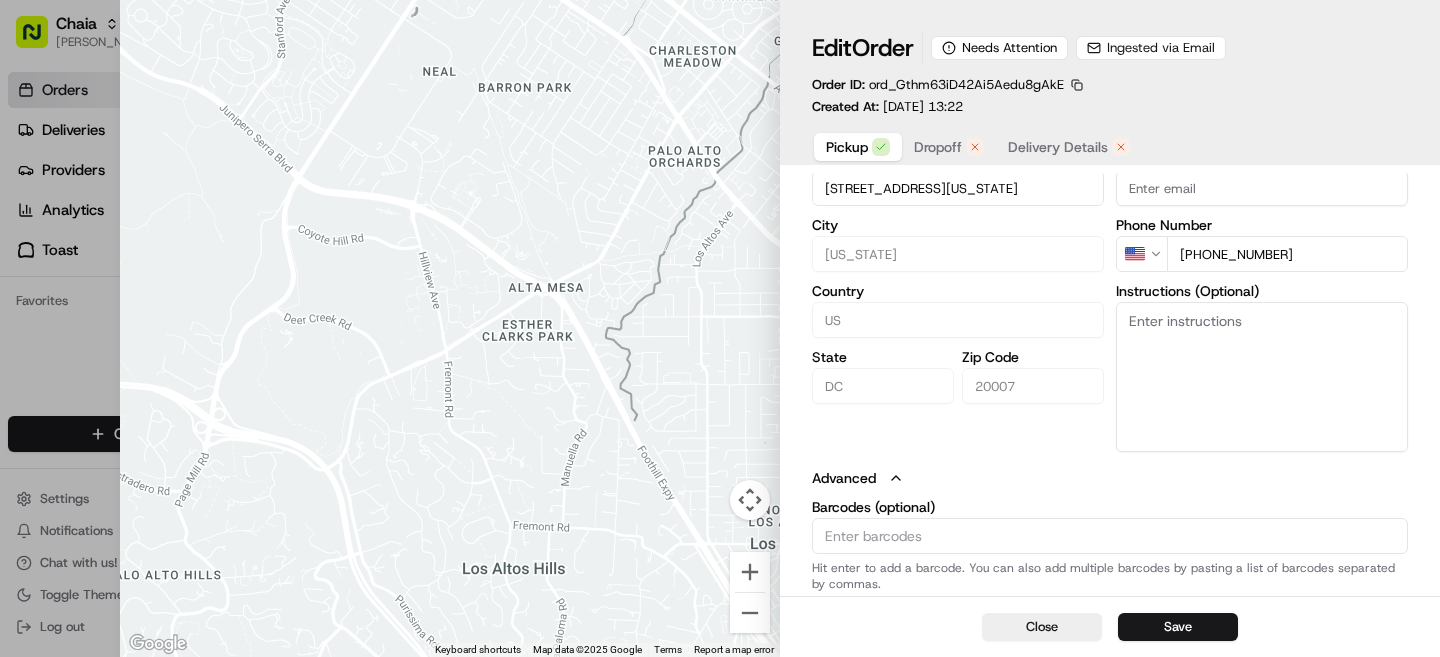 scroll, scrollTop: 0, scrollLeft: 0, axis: both 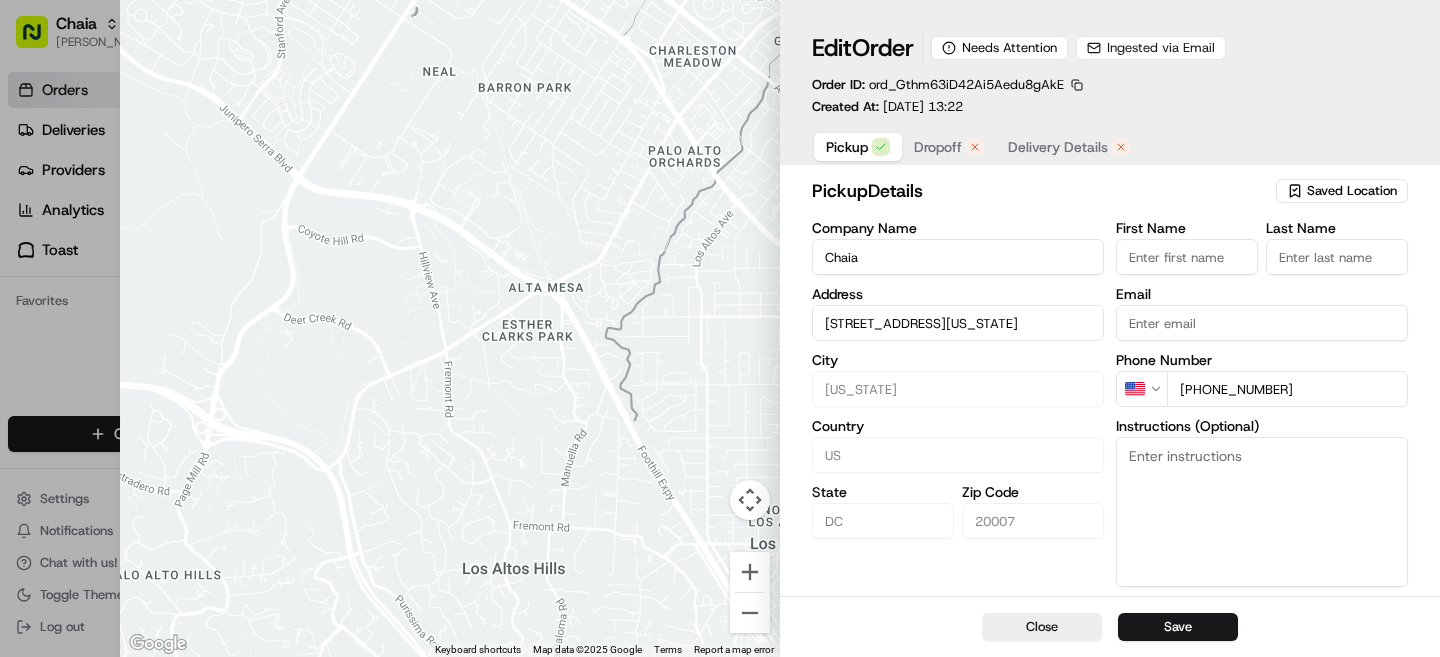 click at bounding box center [450, 328] 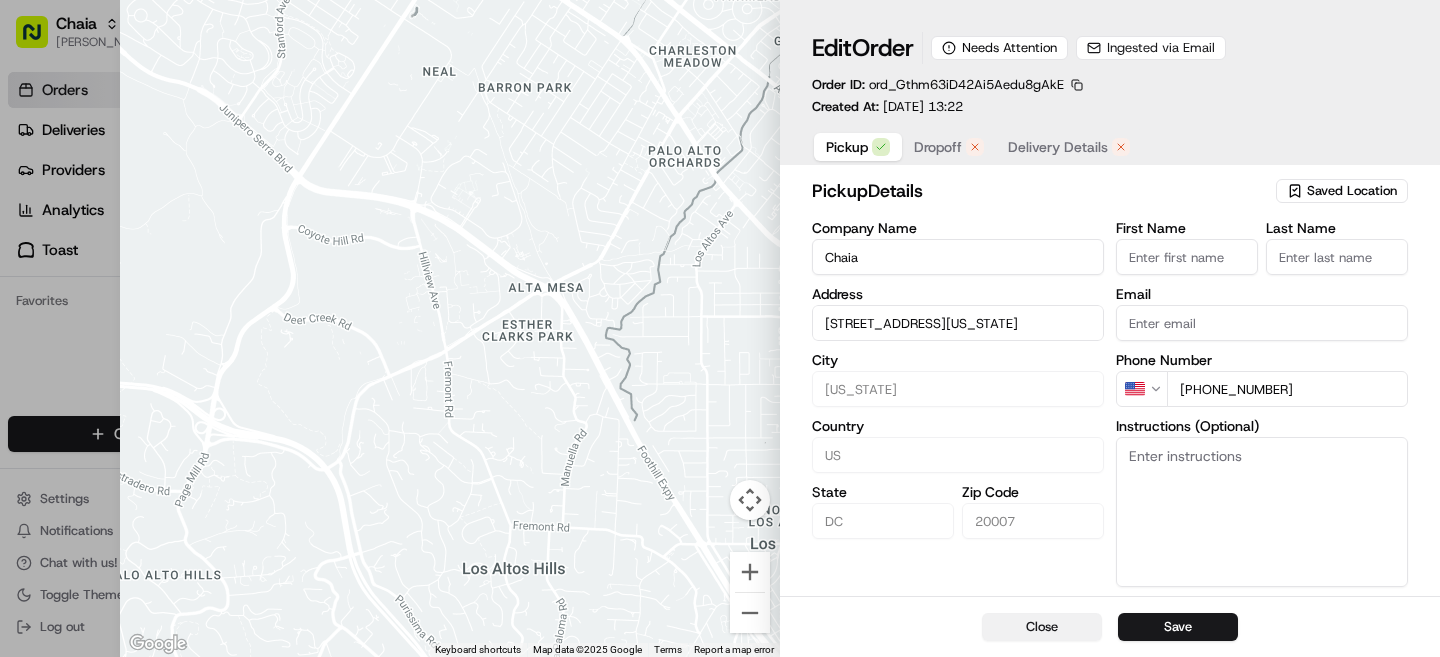 click on "Close" at bounding box center (1042, 627) 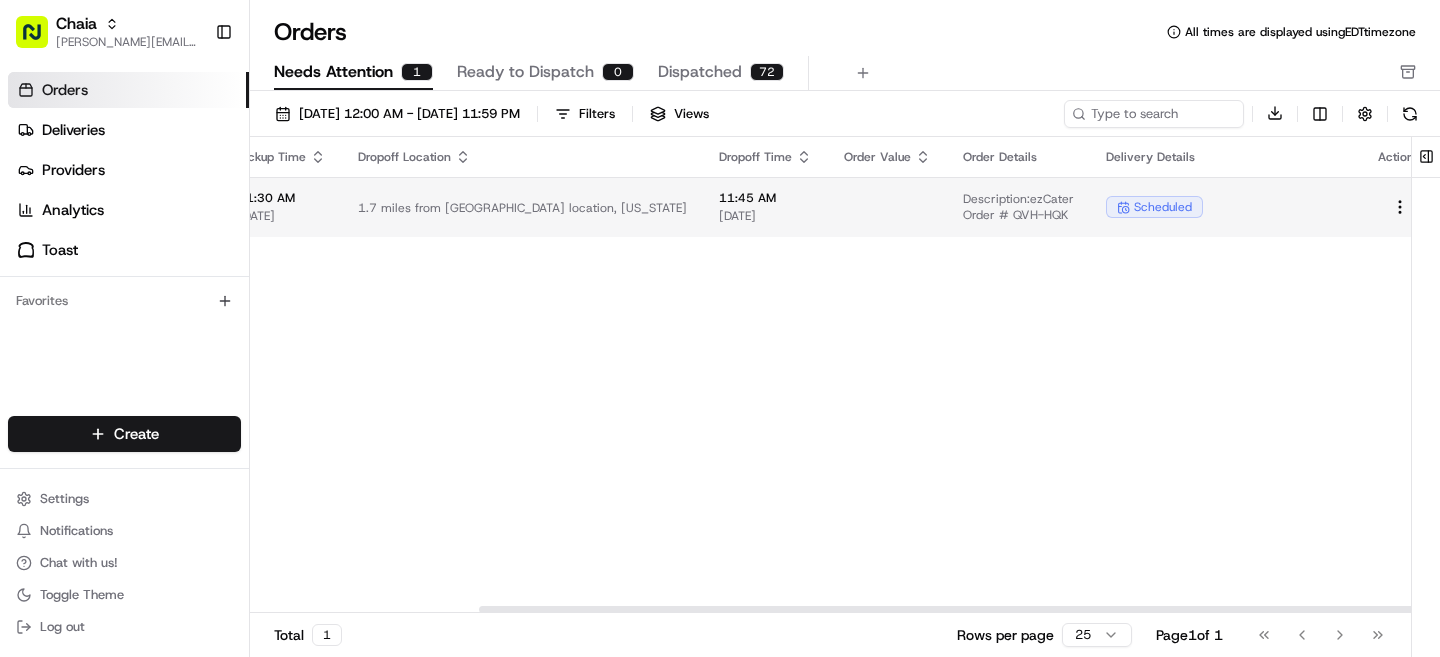 scroll, scrollTop: 0, scrollLeft: 284, axis: horizontal 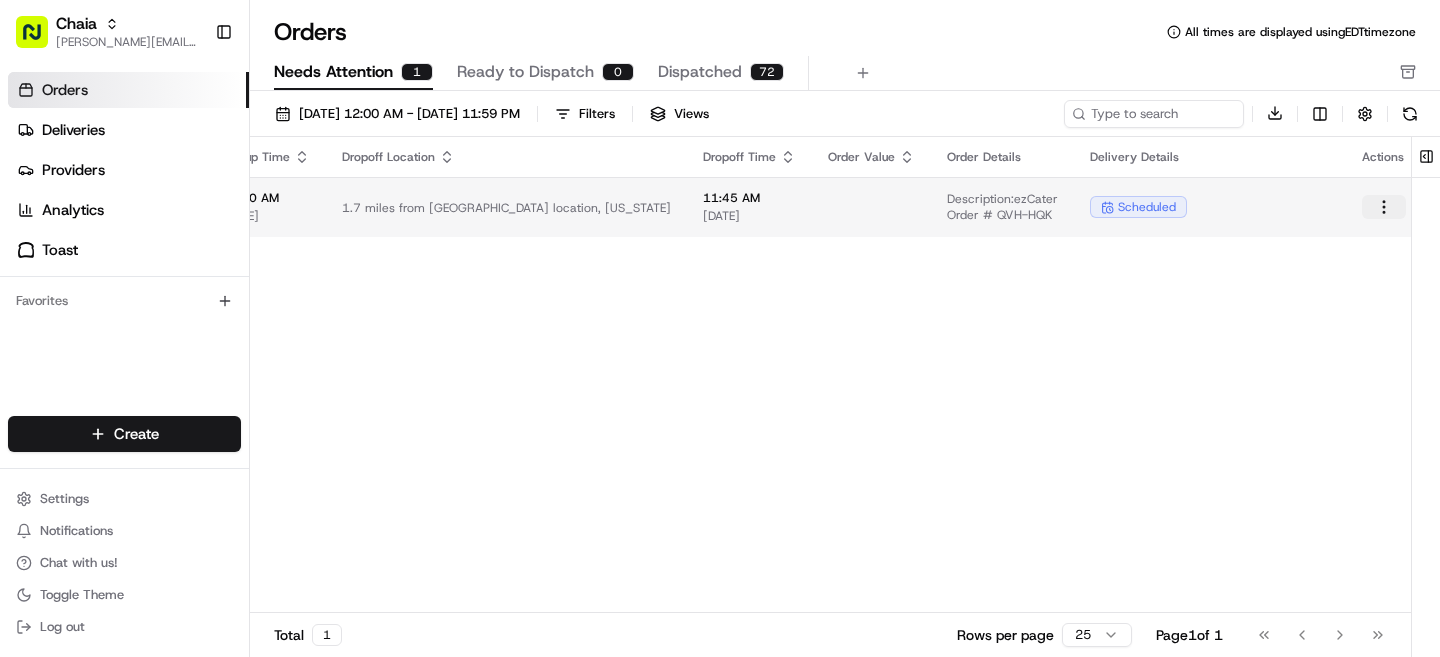 click on "Chaia [EMAIL_ADDRESS][DOMAIN_NAME] Toggle Sidebar Orders Deliveries Providers Analytics Toast Favorites Main Menu Members & Organization Organization Users Roles Preferences Customization Tracking Orchestration Automations Dispatch Strategy Locations Pickup Locations Dropoff Locations Billing Billing Refund Requests Integrations Notification Triggers Webhooks API Keys Request Logs Create Settings Notifications Chat with us! Toggle Theme Log out Orders All times are displayed using  EDT  timezone Needs Attention 1 Ready to Dispatch 0 Dispatched 72 [DATE] 12:00 AM - [DATE] 11:59 PM Filters Views Download Pickup Location Pickup Time Dropoff Location Dropoff Time Order Value Order Details Delivery Details Actions Chaia [STREET_ADDRESS][US_STATE] 11:30 AM [DATE] 1.7 miles from pickup location, [US_STATE] 11:45 AM [DATE] Description:  ezCater Order # QVH-HQK scheduled Total 1 Rows per page 25 Page  1  of   1 Go to first page Go to previous page Go to next page" at bounding box center (720, 328) 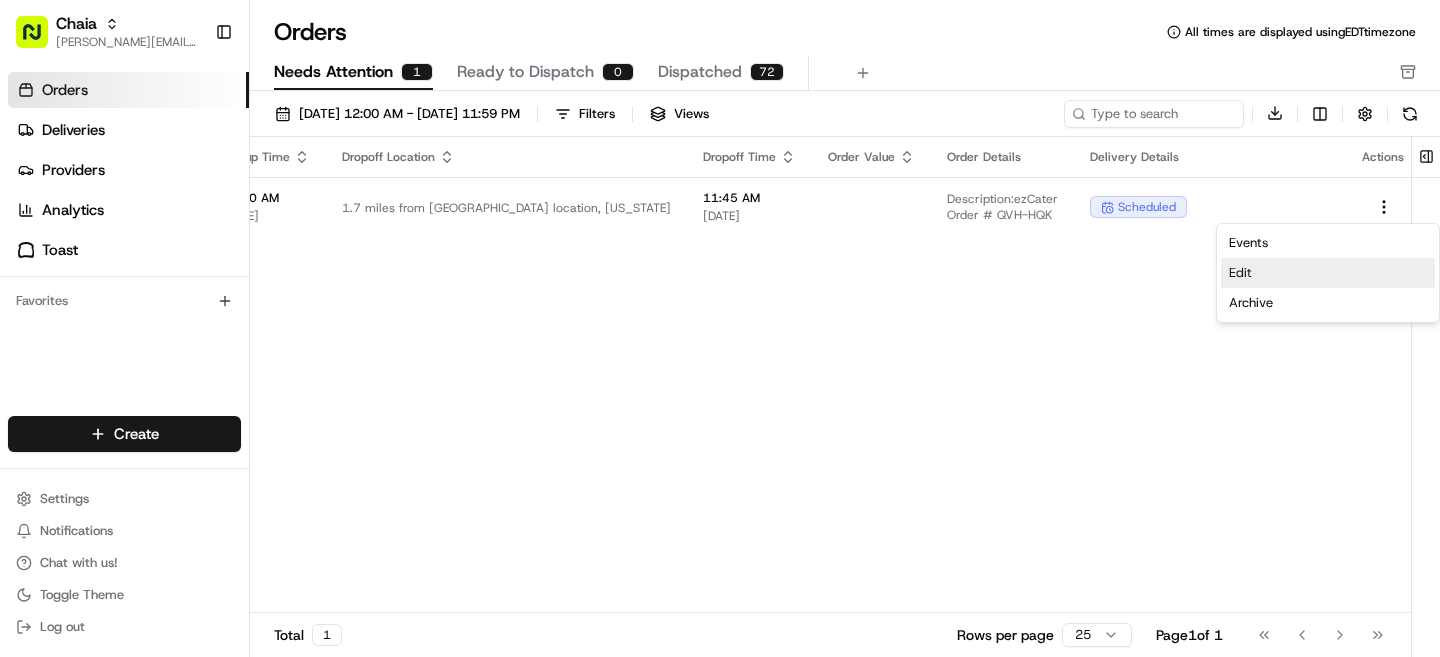 click on "Edit" at bounding box center [1328, 273] 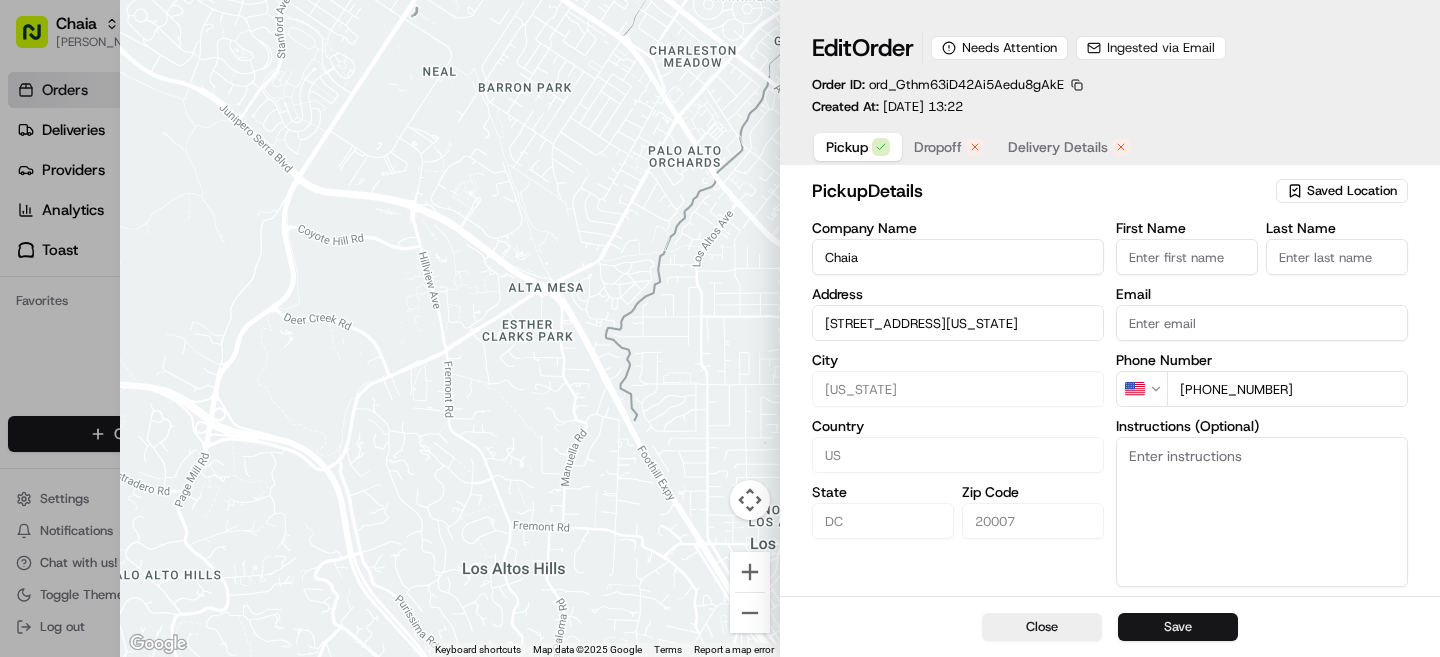 click on "Save" at bounding box center [1178, 627] 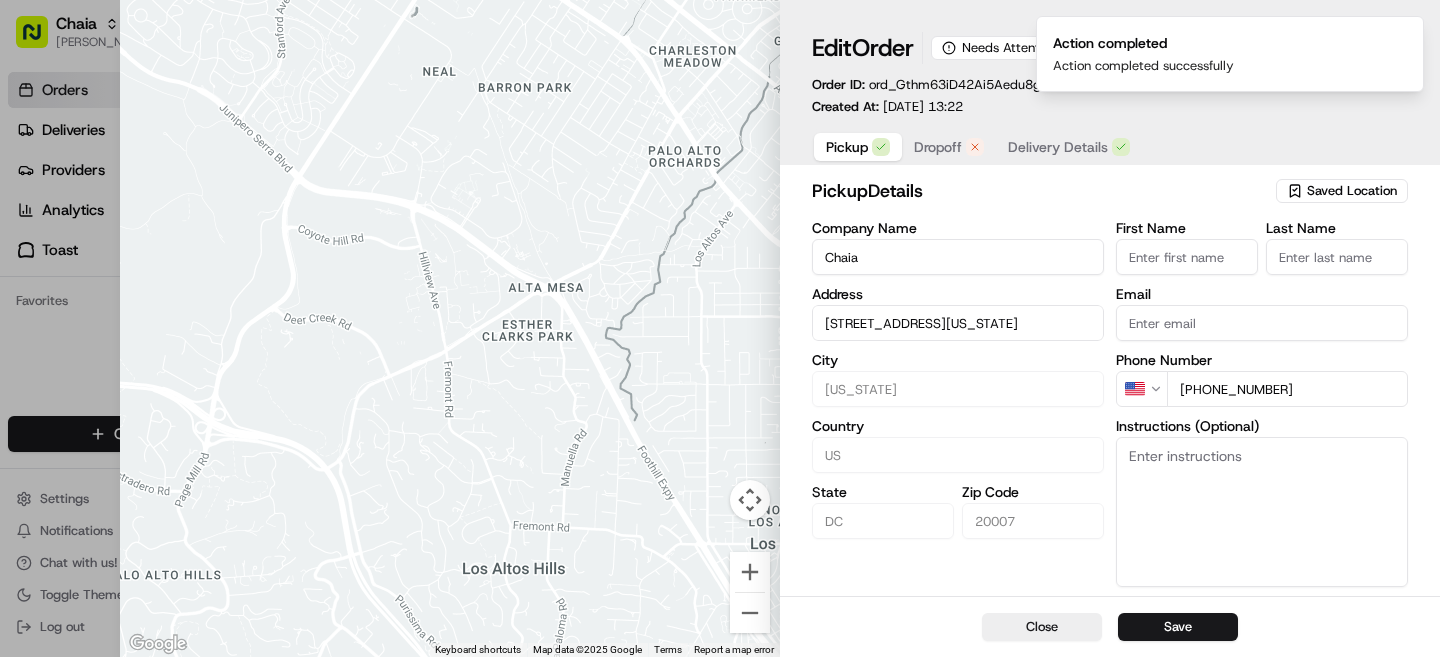 click on "Dropoff" at bounding box center [938, 147] 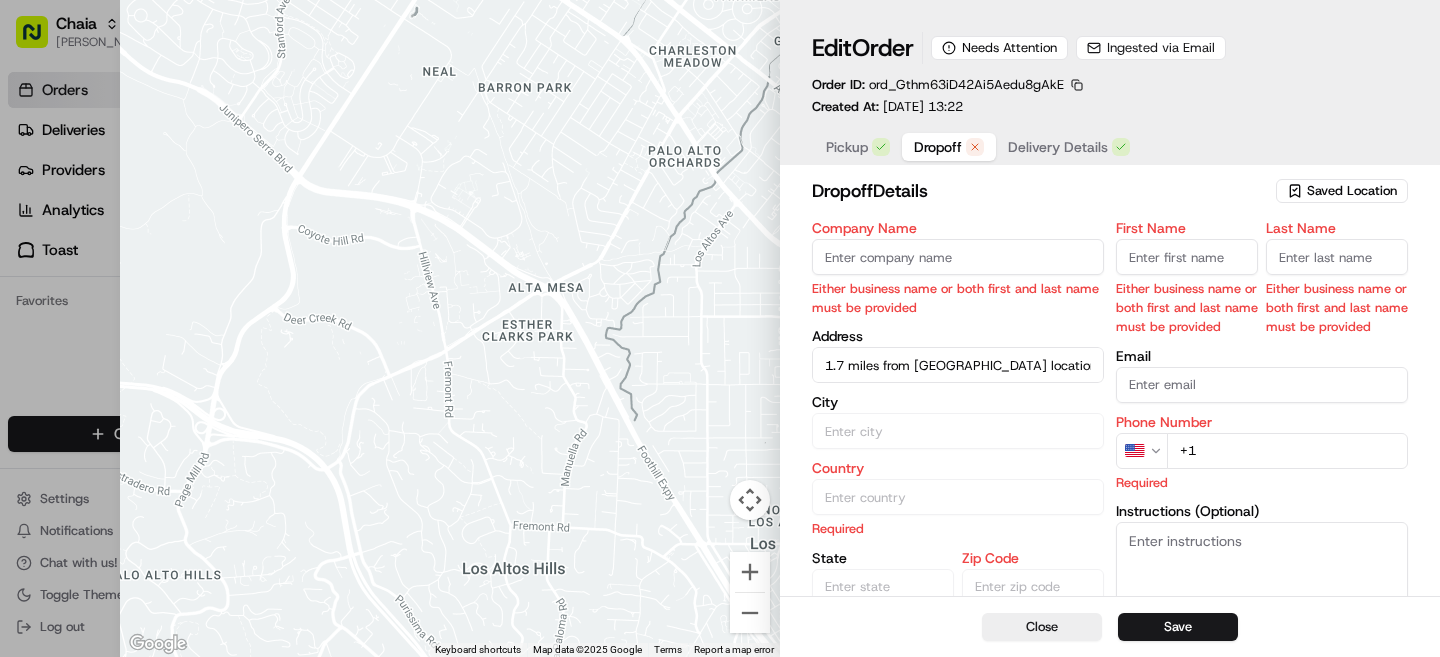 click on "Company Name" at bounding box center (958, 257) 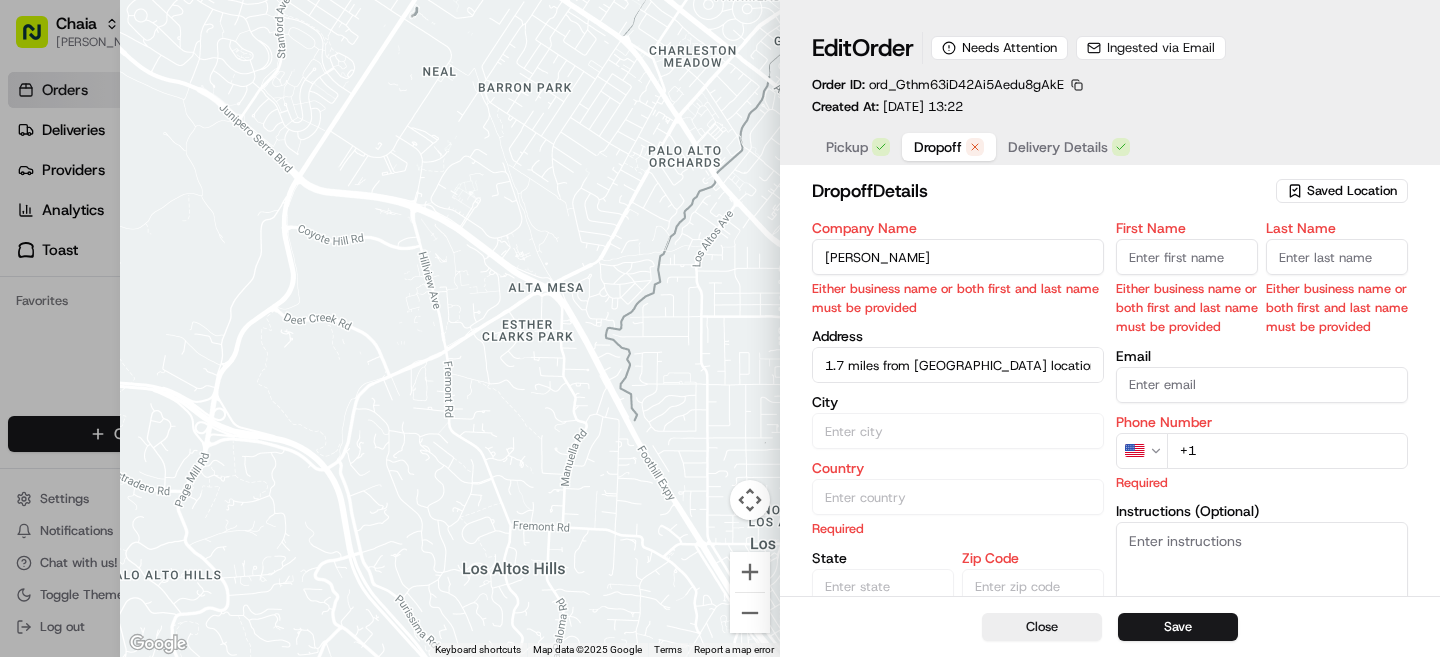 type on "[PERSON_NAME]" 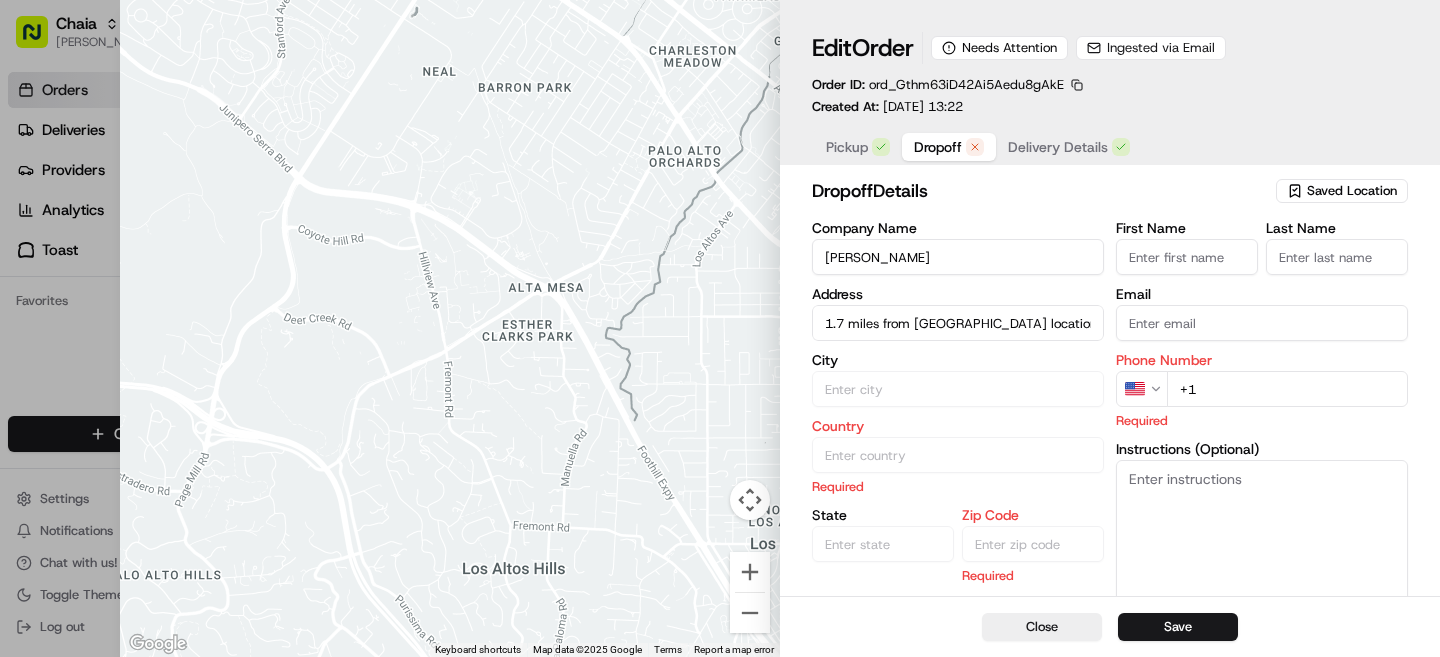 click on "1.7 miles from [GEOGRAPHIC_DATA] location, [US_STATE]" at bounding box center (958, 323) 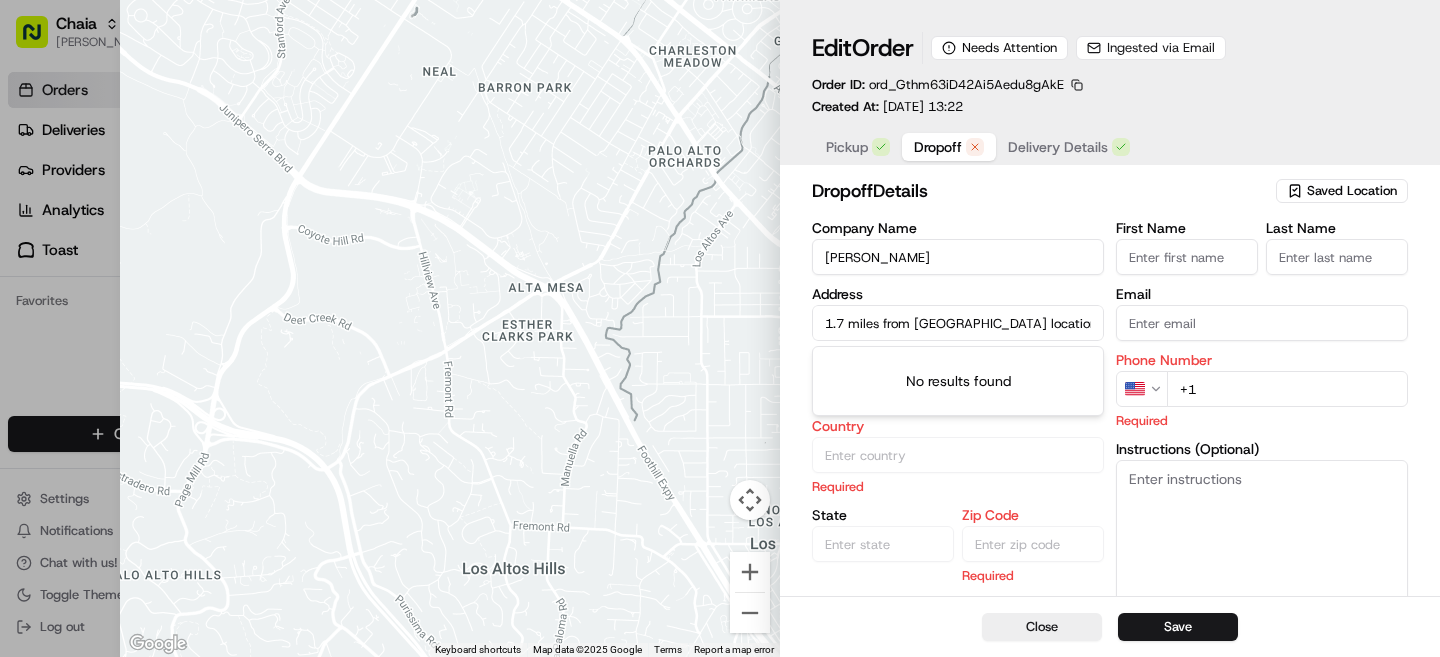 drag, startPoint x: 831, startPoint y: 329, endPoint x: 1126, endPoint y: 339, distance: 295.16943 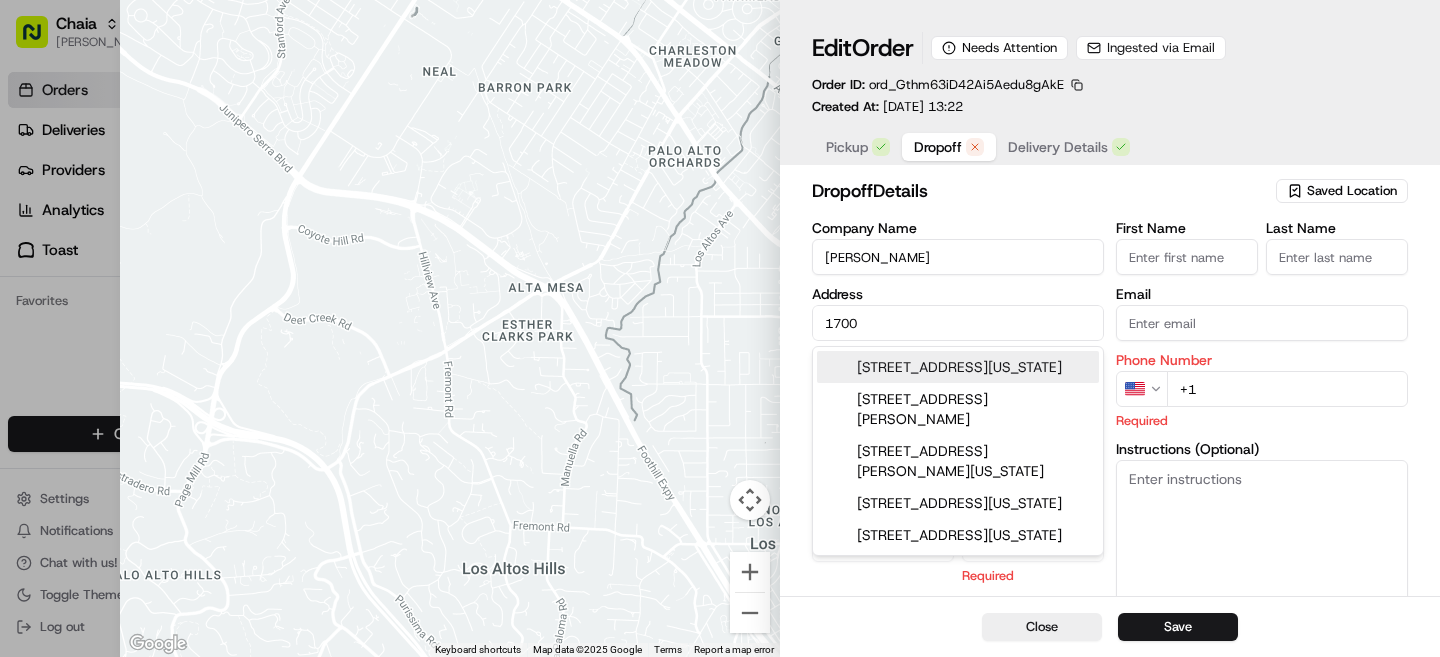 click on "[STREET_ADDRESS][US_STATE]" at bounding box center [958, 367] 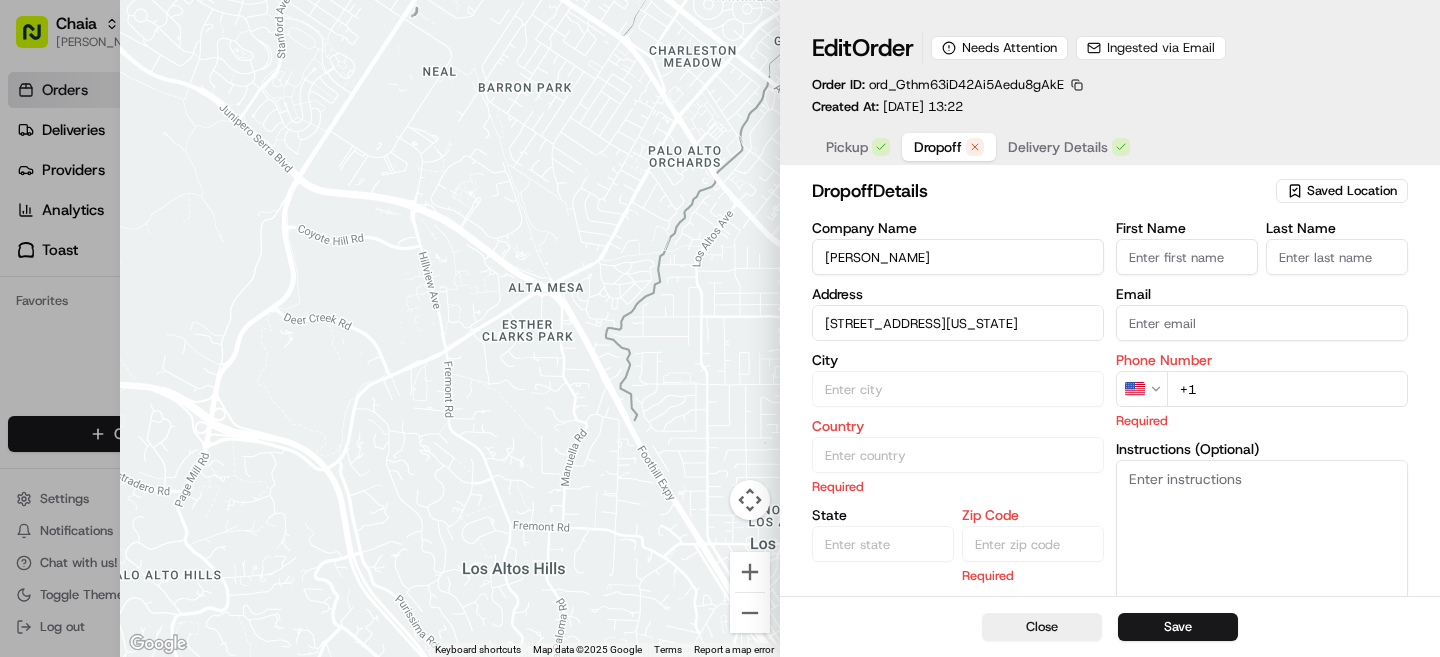 type on "[STREET_ADDRESS][US_STATE]" 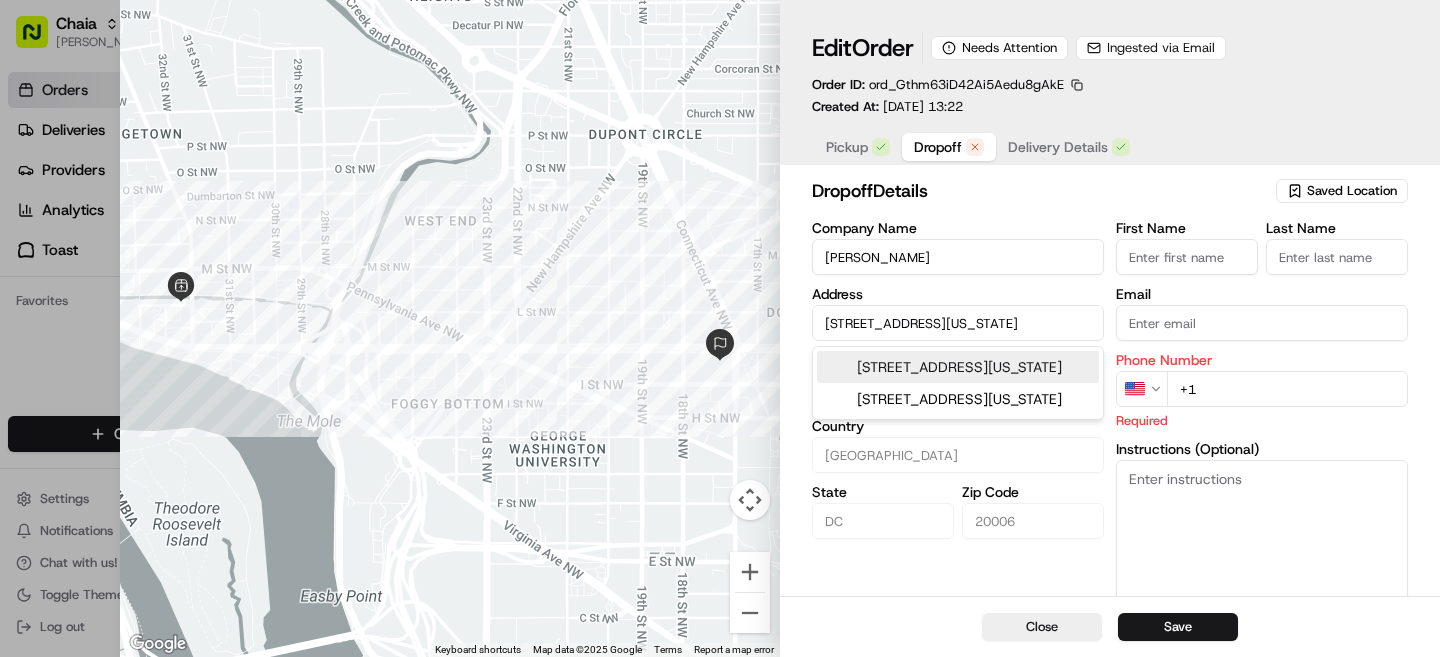 scroll, scrollTop: 0, scrollLeft: 2, axis: horizontal 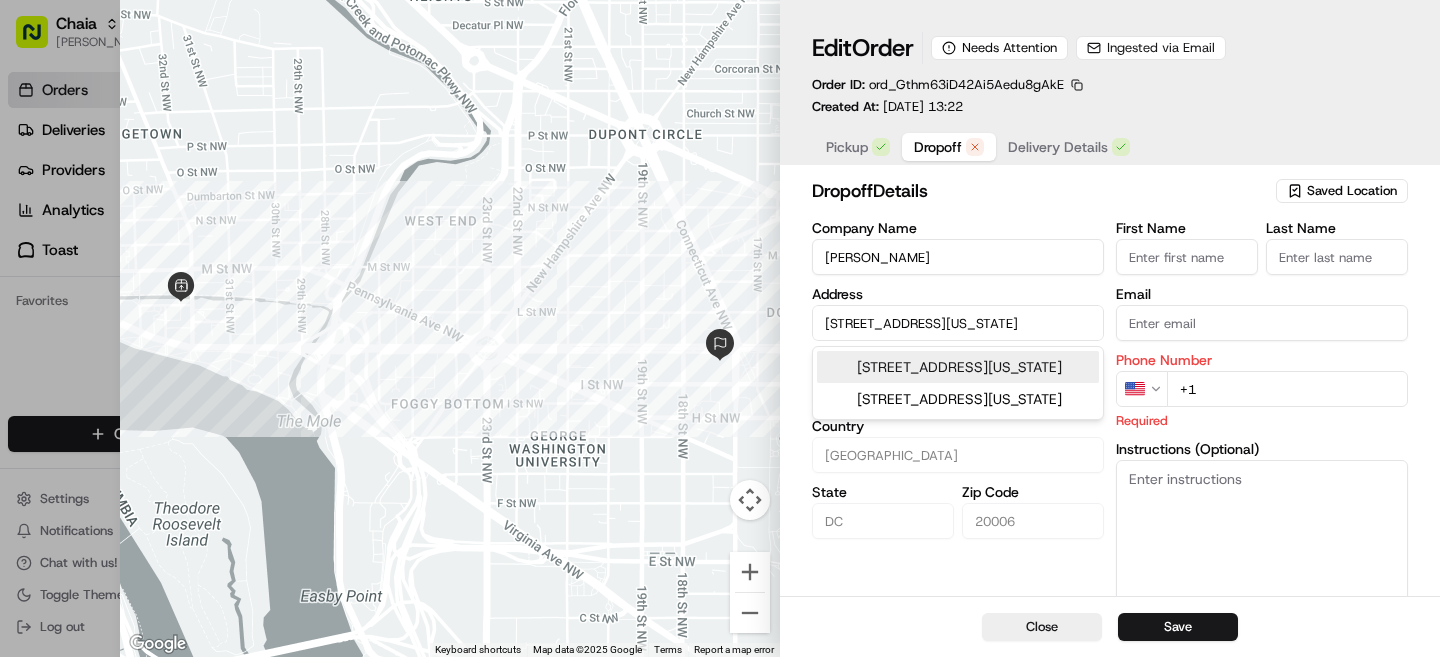 drag, startPoint x: 920, startPoint y: 324, endPoint x: 1119, endPoint y: 319, distance: 199.0628 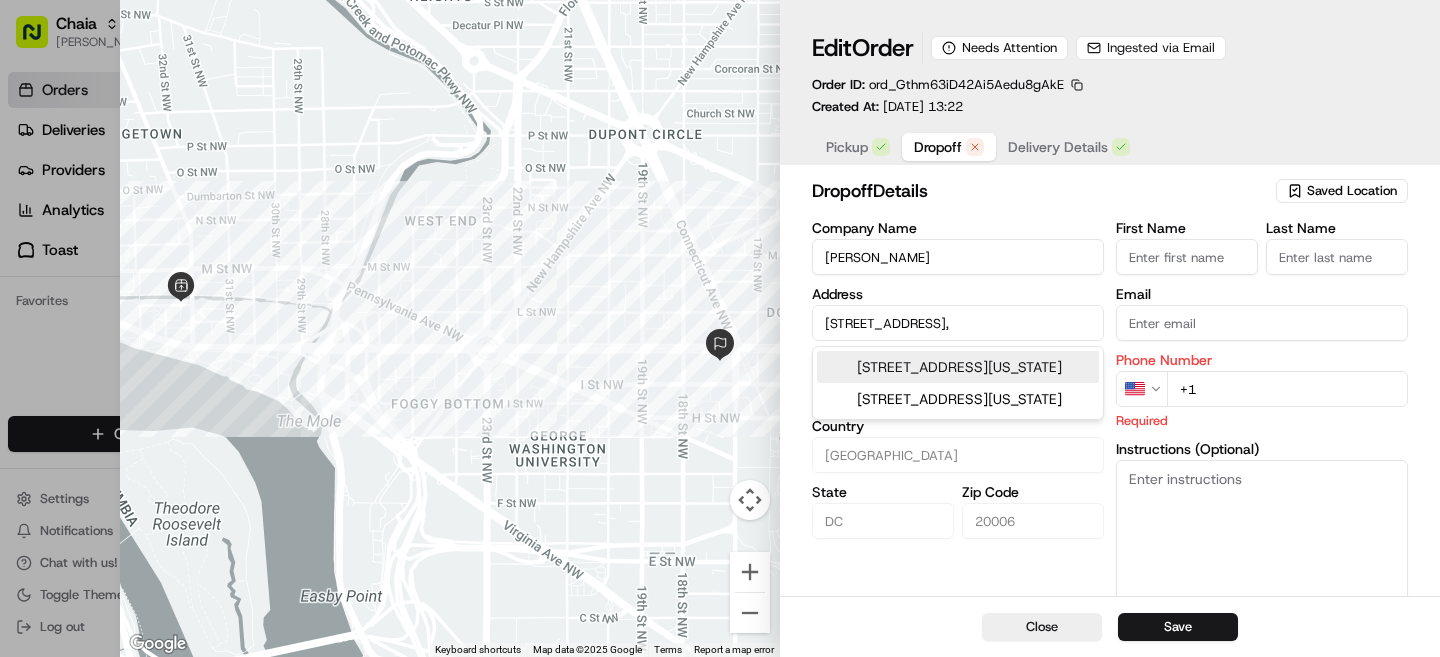 scroll, scrollTop: 0, scrollLeft: 0, axis: both 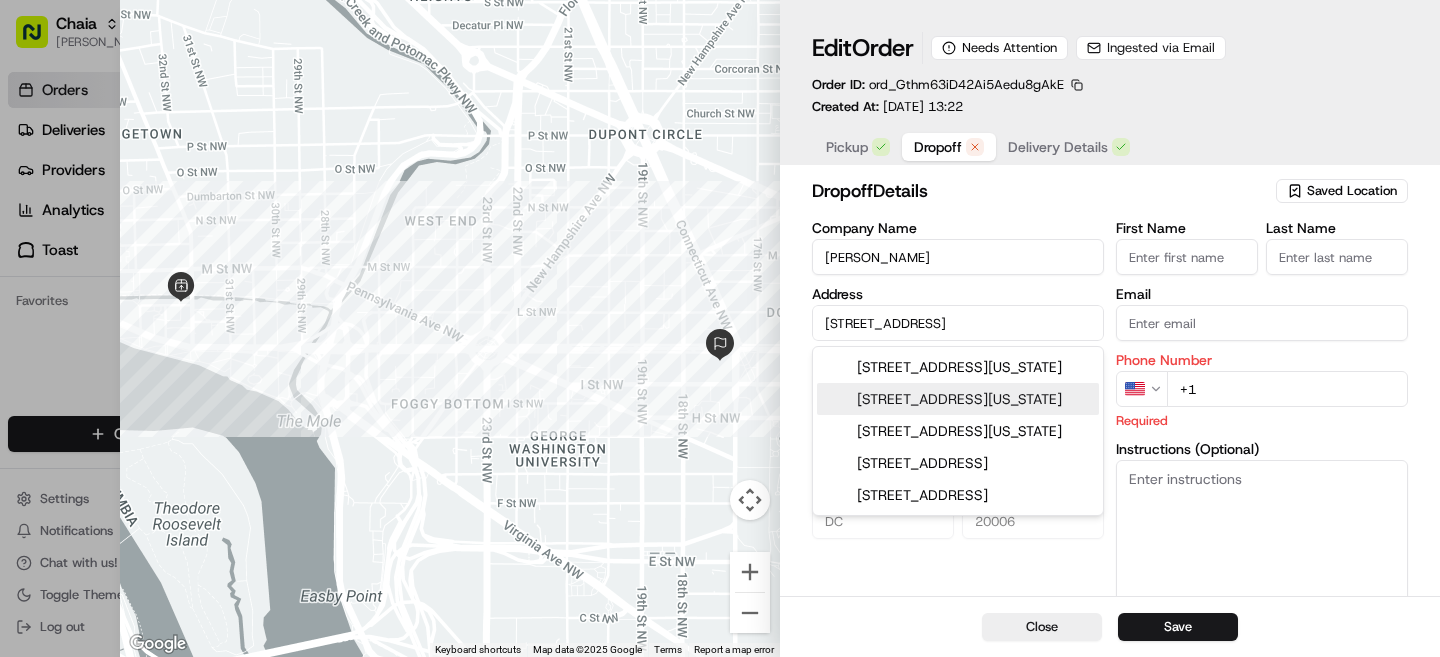 type on "[STREET_ADDRESS]" 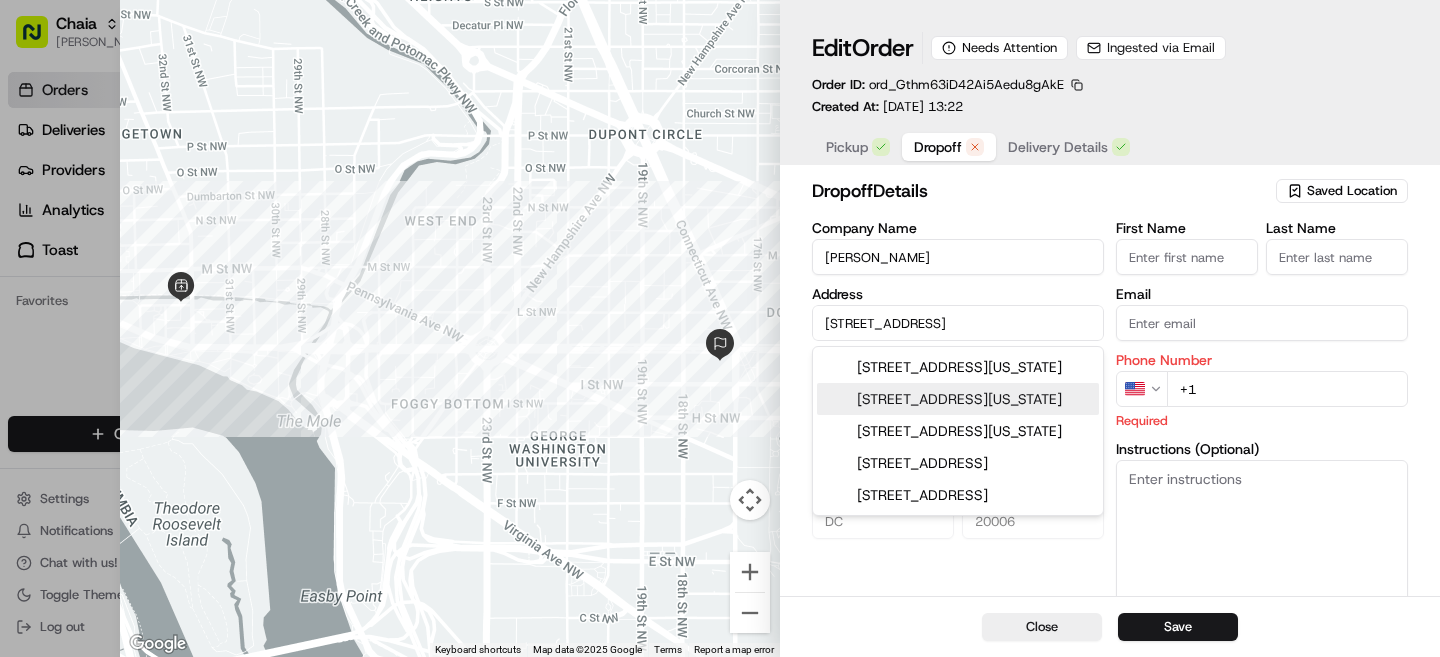 click on "dropoff  Details Saved Location Company Name [PERSON_NAME] Address [STREET_ADDRESS][US_STATE][US_STATE] First Name Last Name Email Phone Number US +1 Required Instructions (Optional) Advanced" at bounding box center (1110, 411) 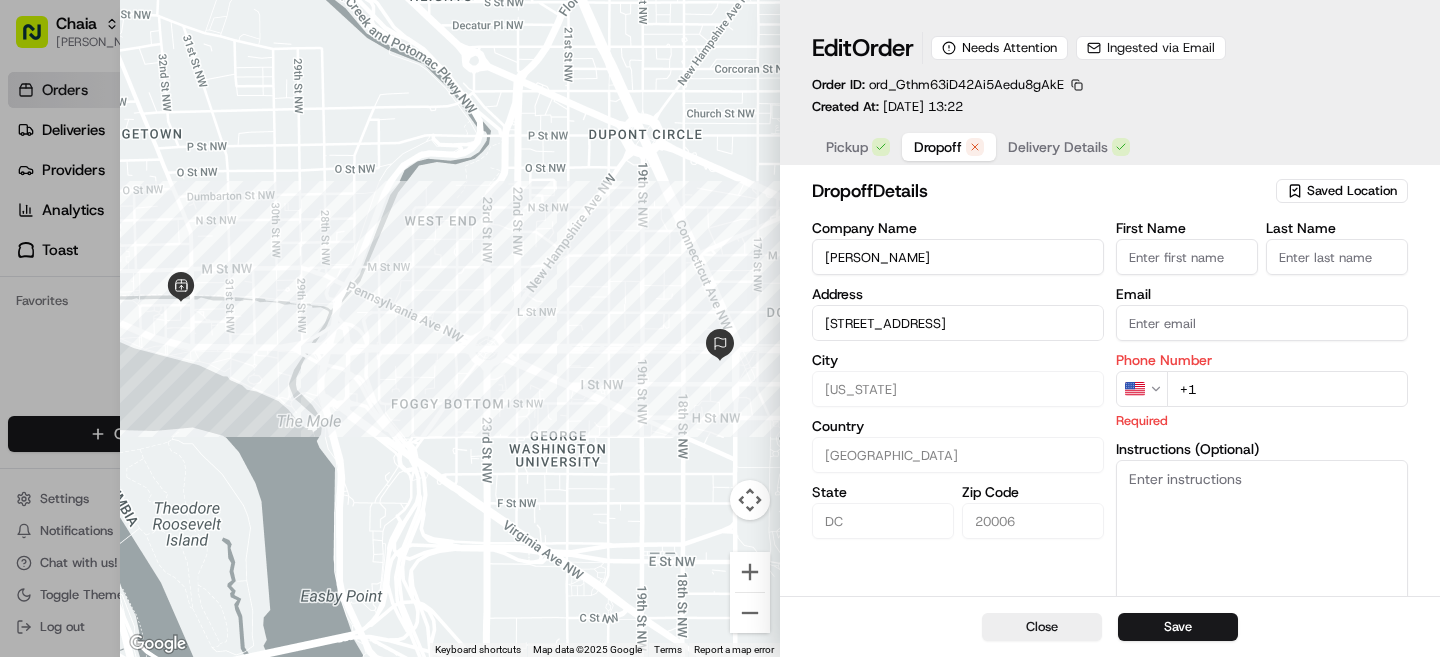 click on "Company Name [PERSON_NAME] Address [STREET_ADDRESS][US_STATE][US_STATE]" at bounding box center (958, 415) 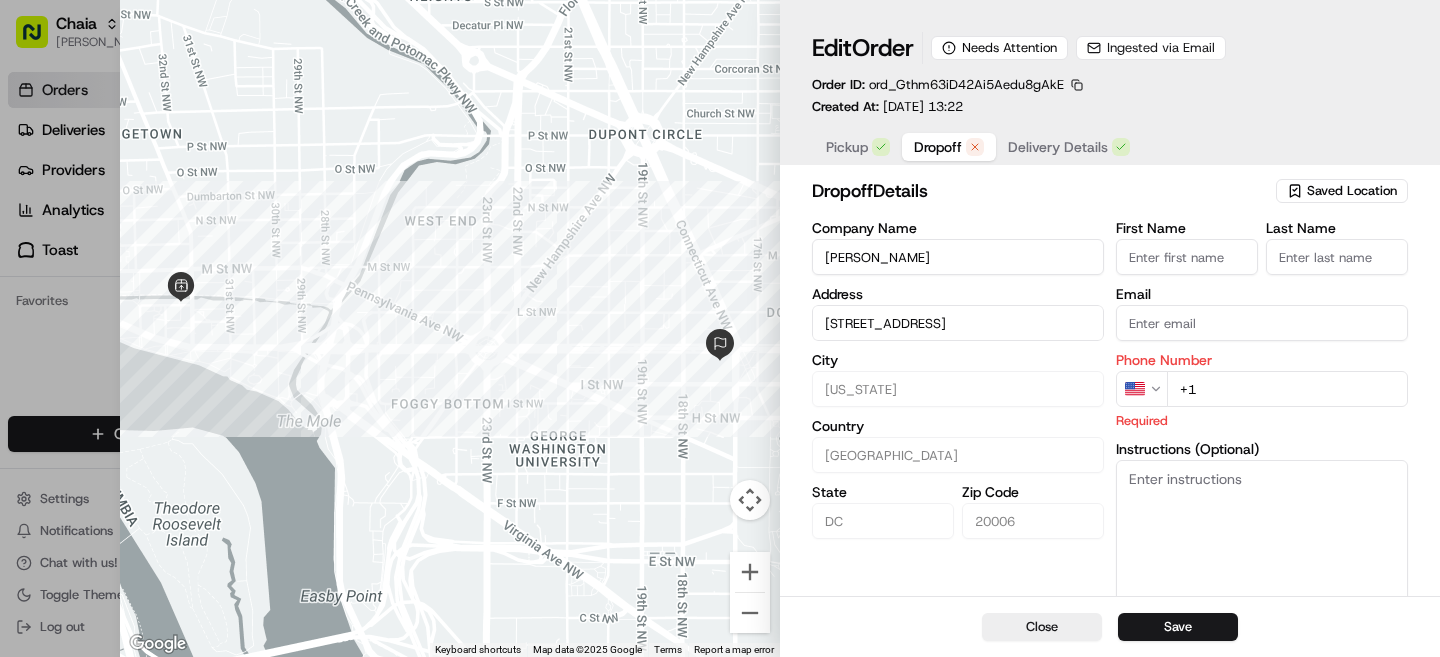 click on "First Name" at bounding box center [1187, 257] 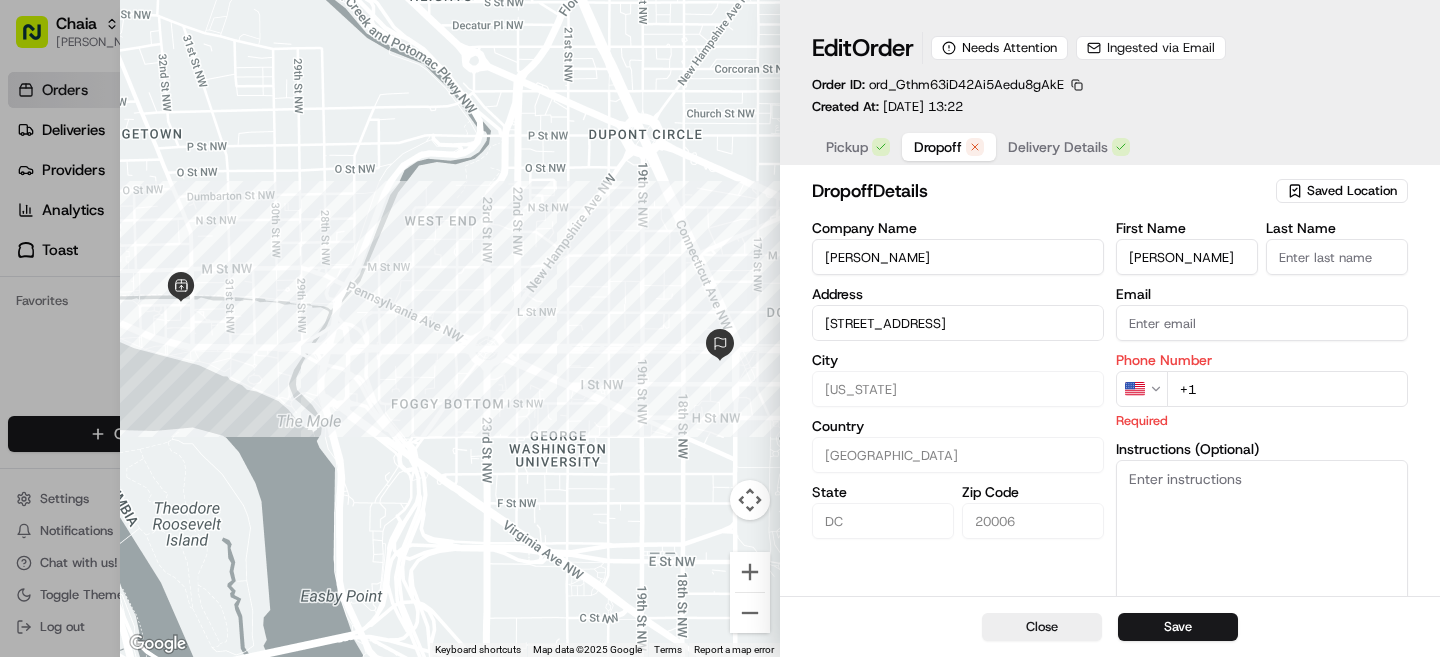 type on "[PERSON_NAME]" 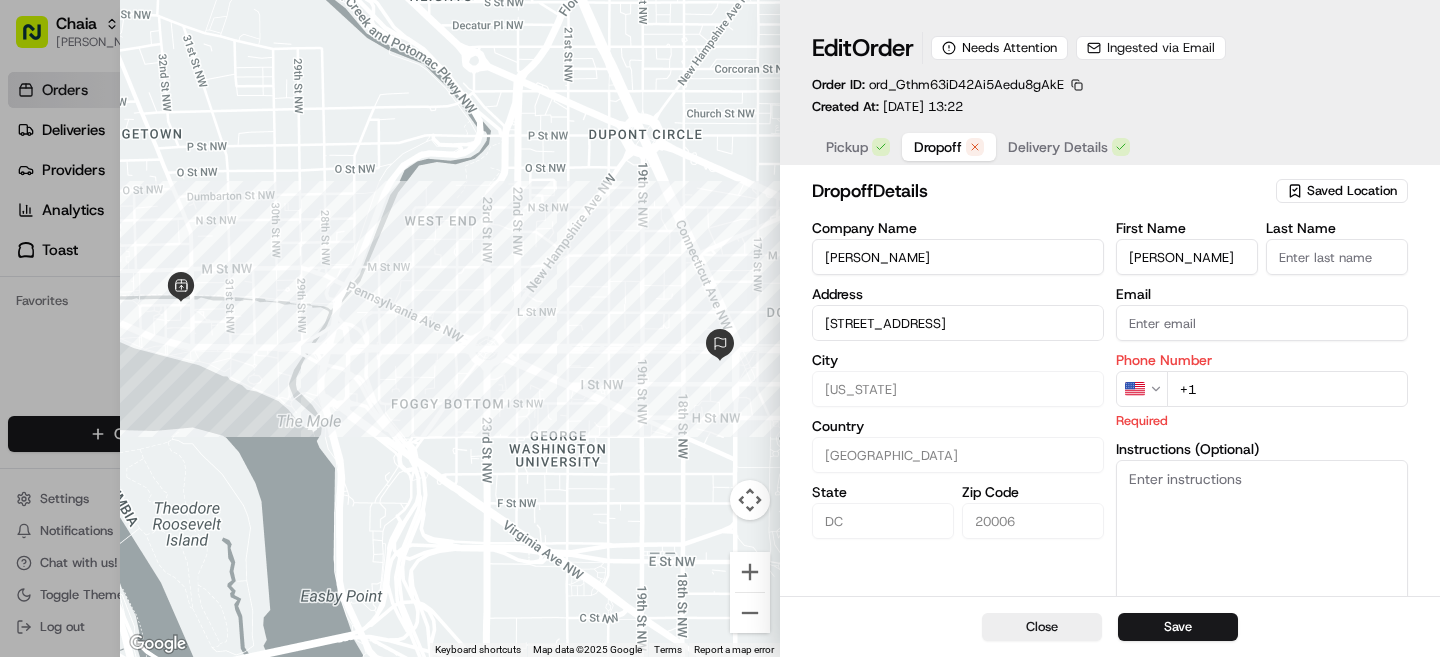 click on "Last Name" at bounding box center [1337, 257] 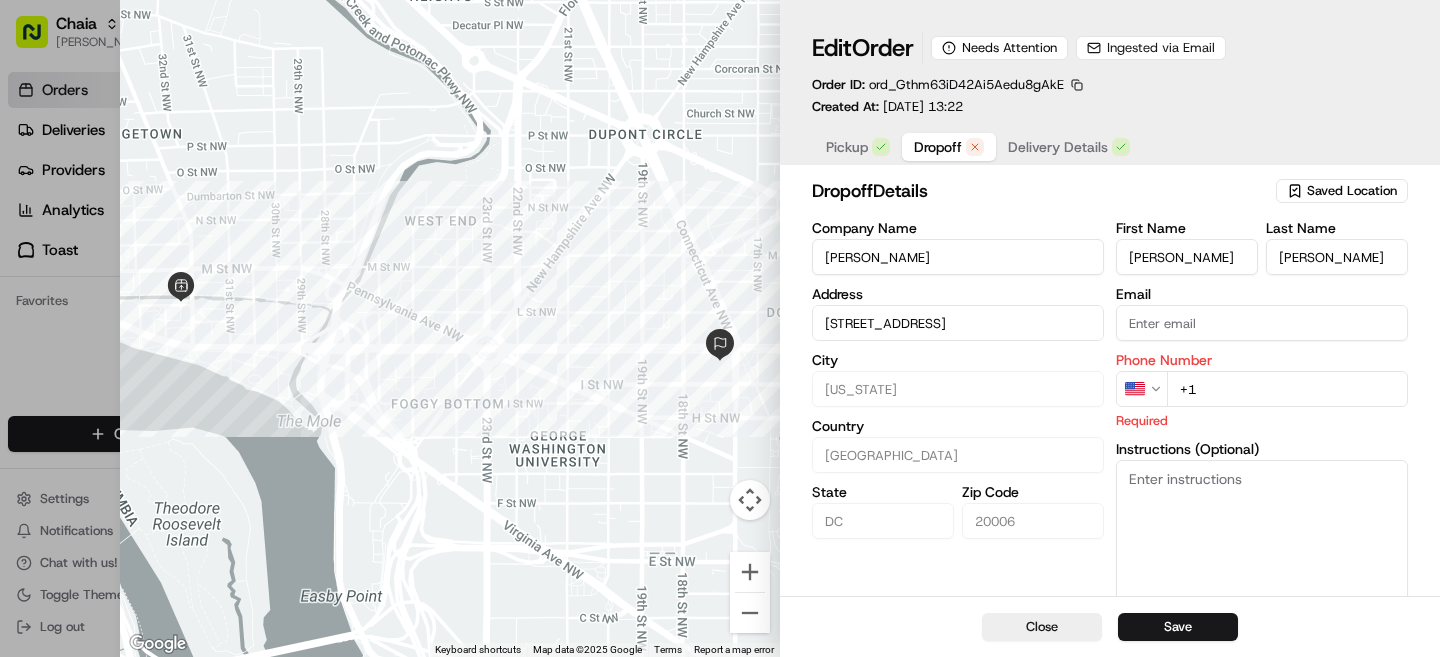 type on "[PERSON_NAME]" 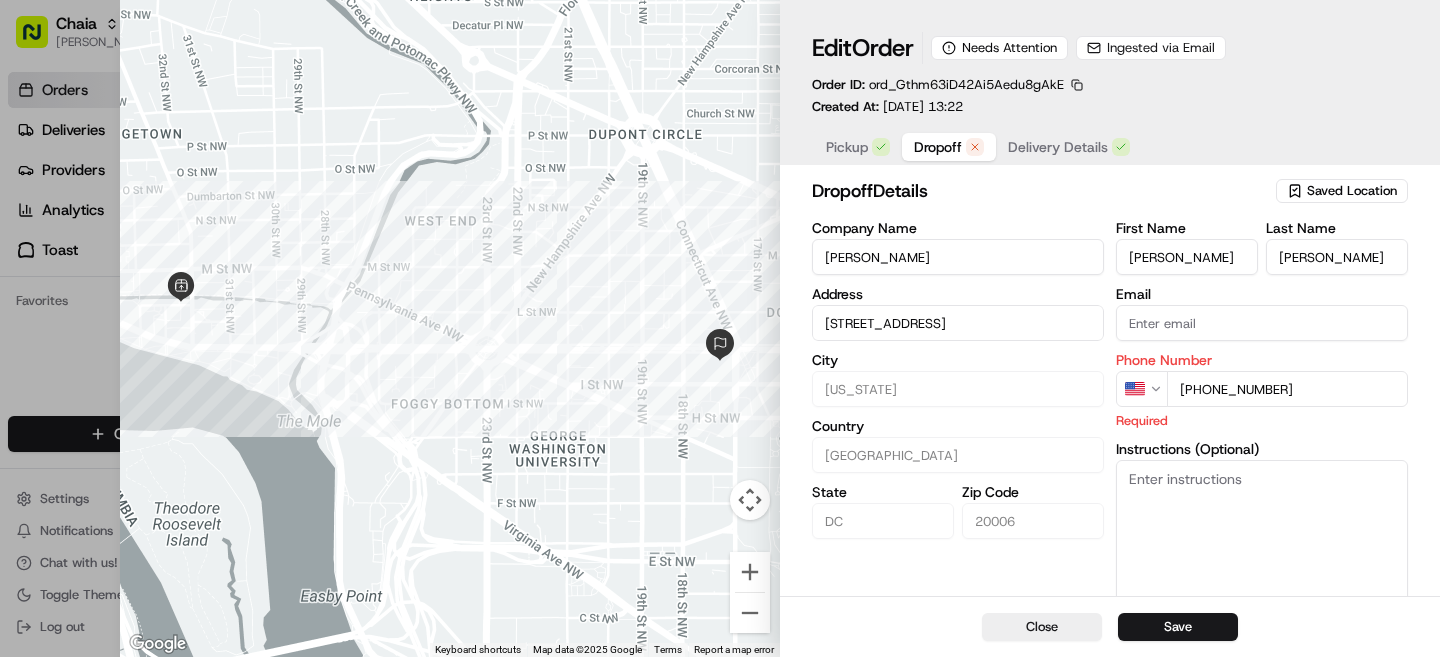 type on "[PHONE_NUMBER]" 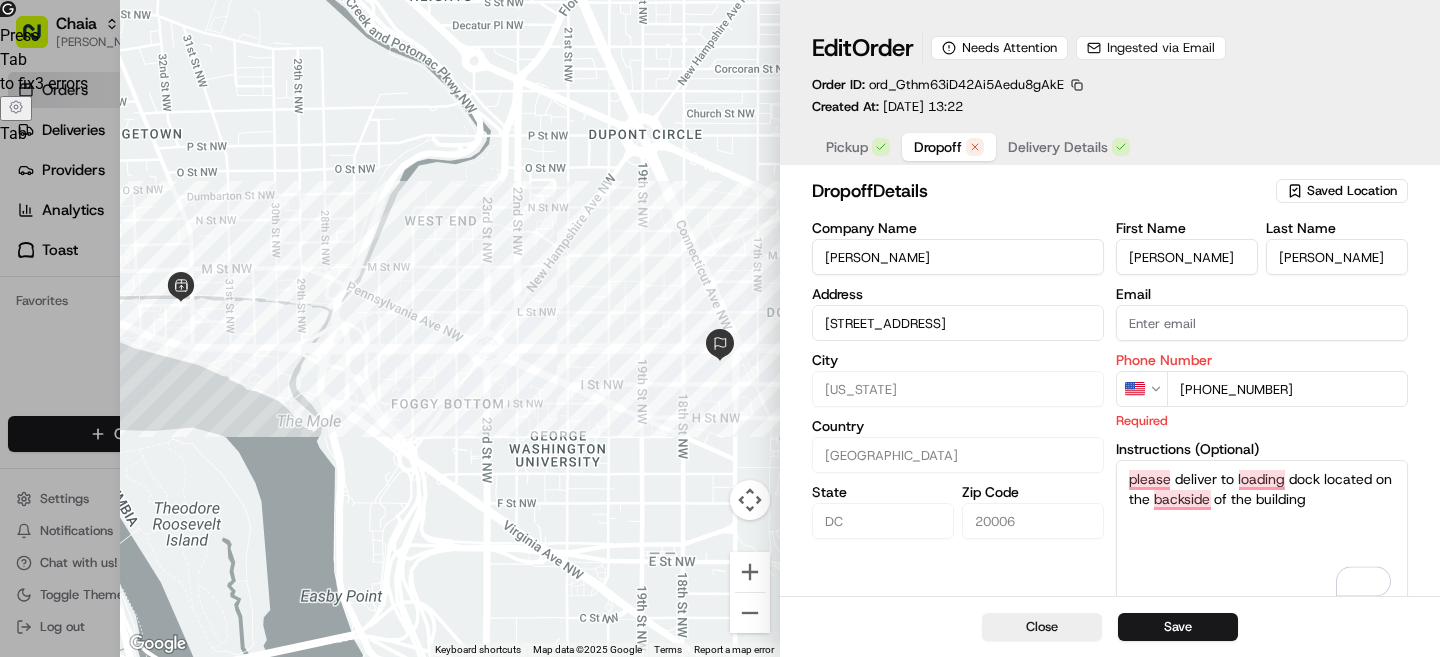 click on "Email" at bounding box center [1262, 323] 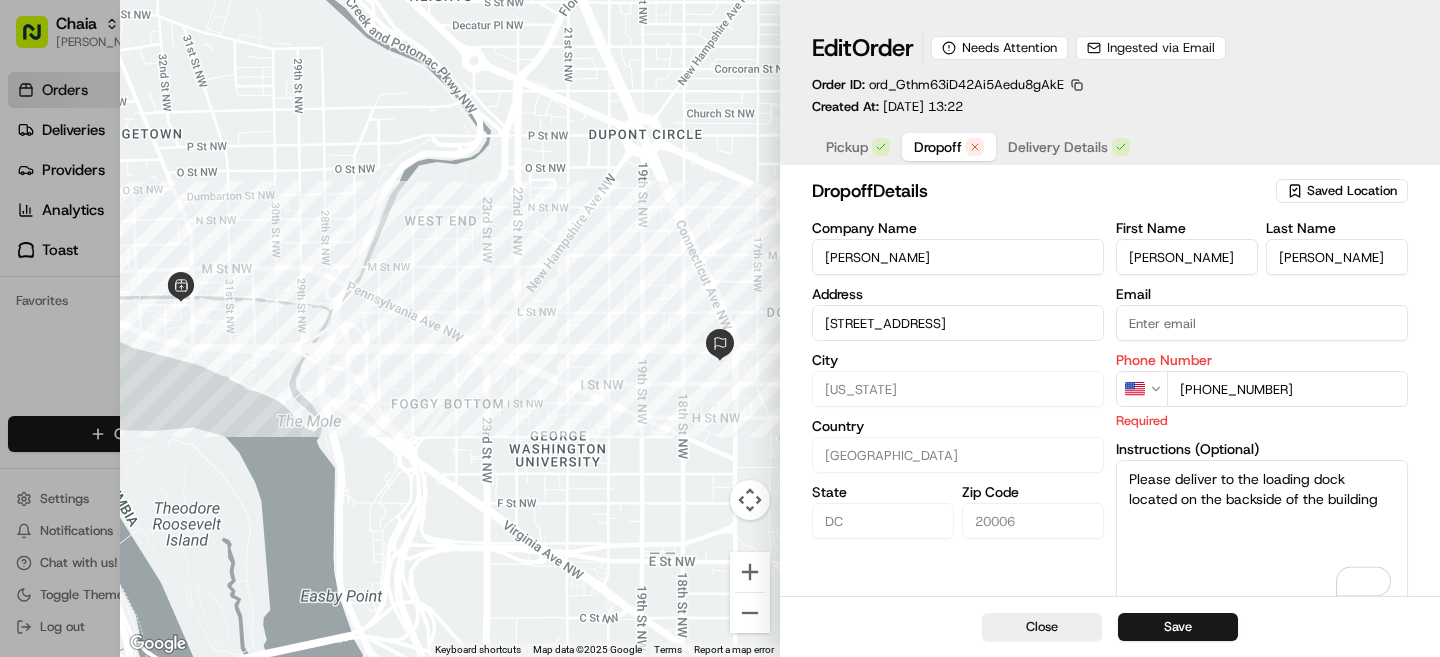 type on "Please deliver to the loading dock located on the backside of the building" 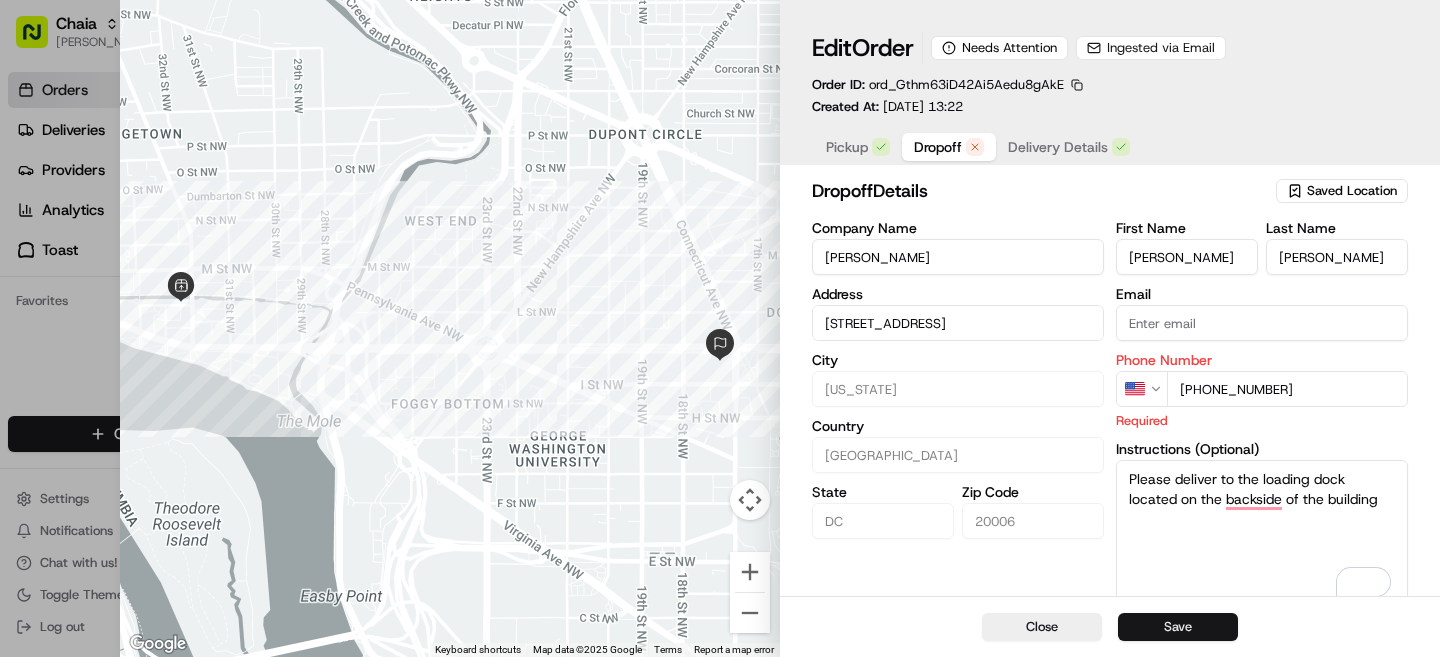 click on "Save" at bounding box center [1178, 627] 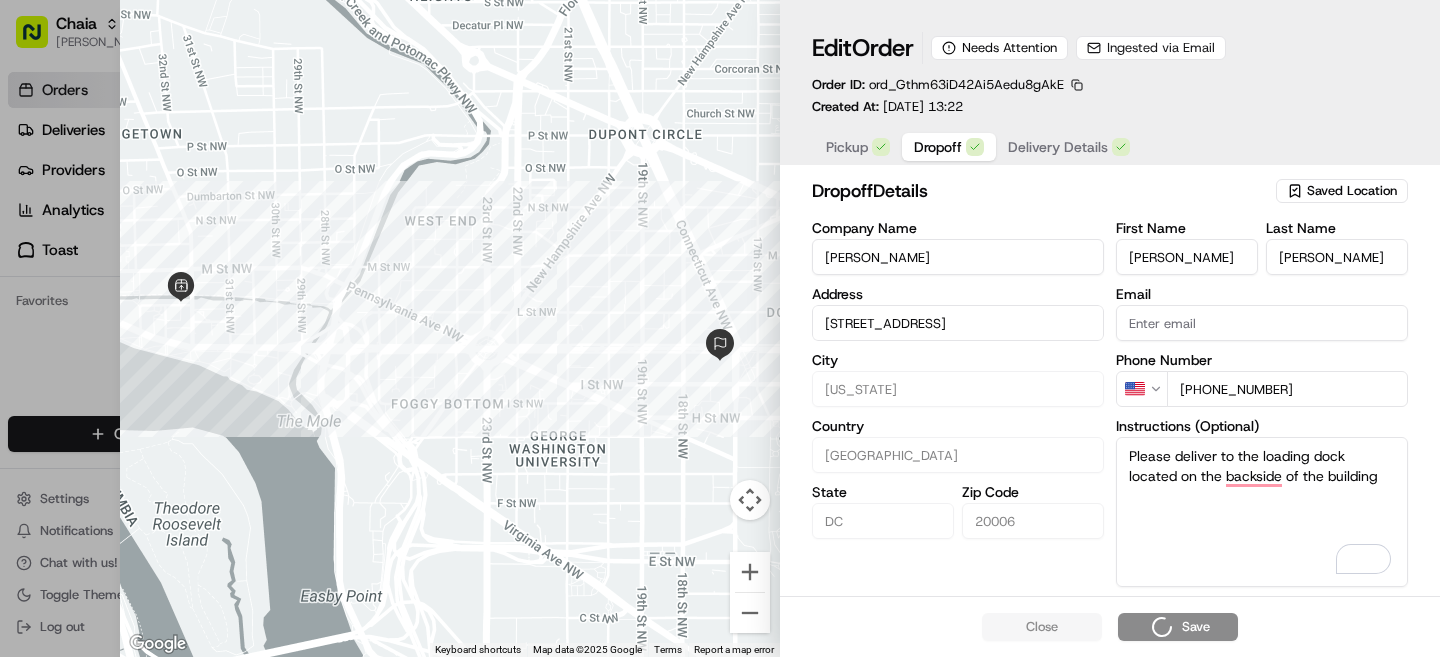 type 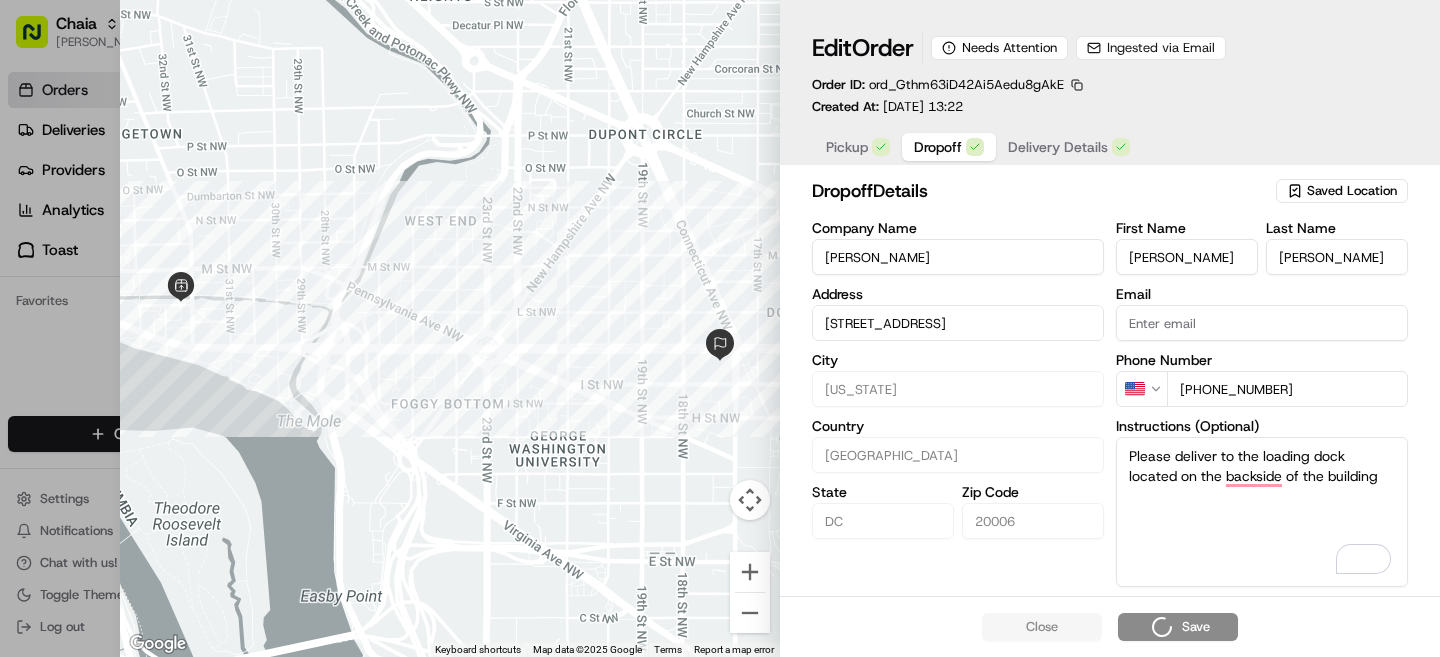 type 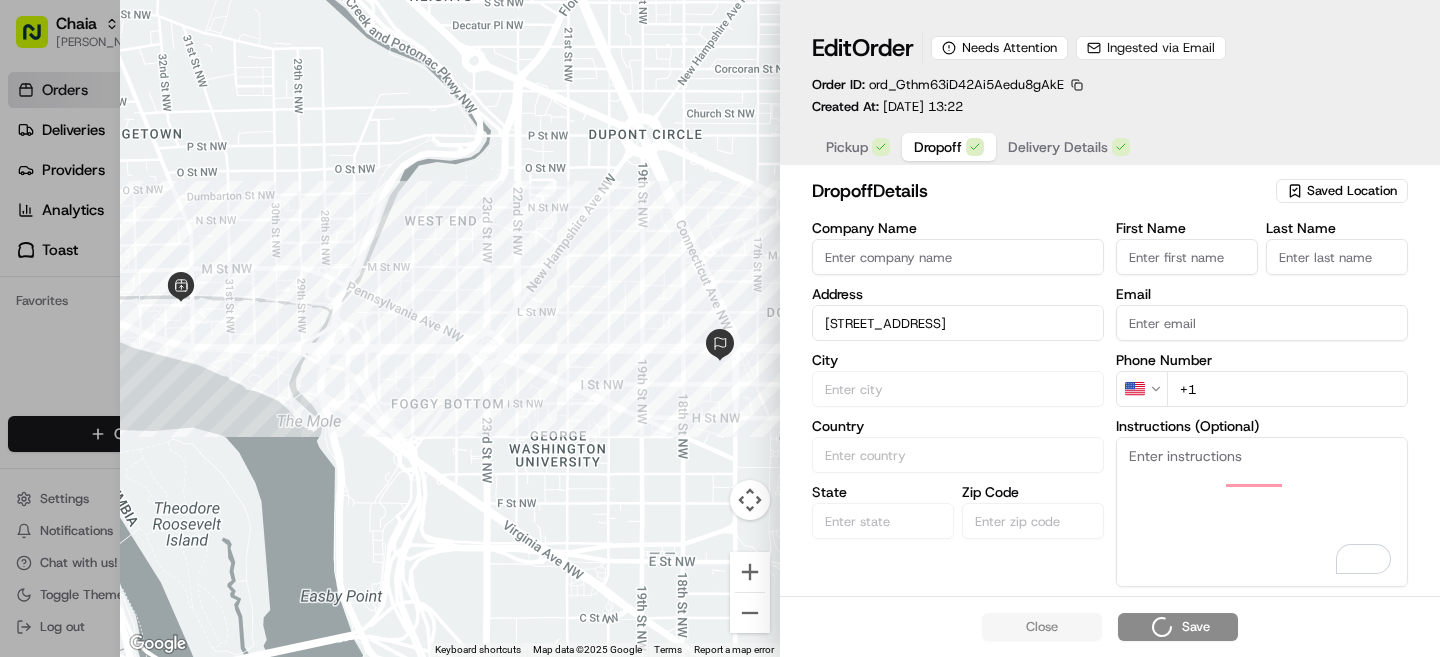 type 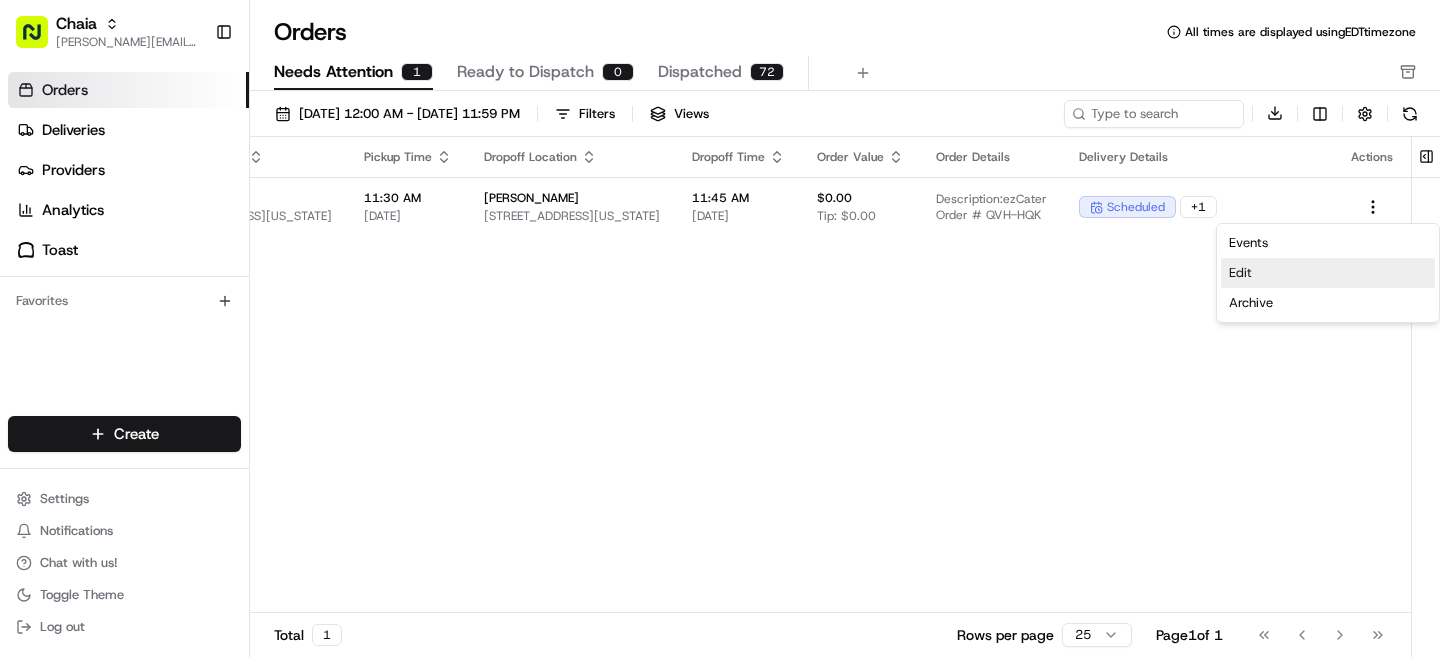 click on "Edit" at bounding box center (1328, 273) 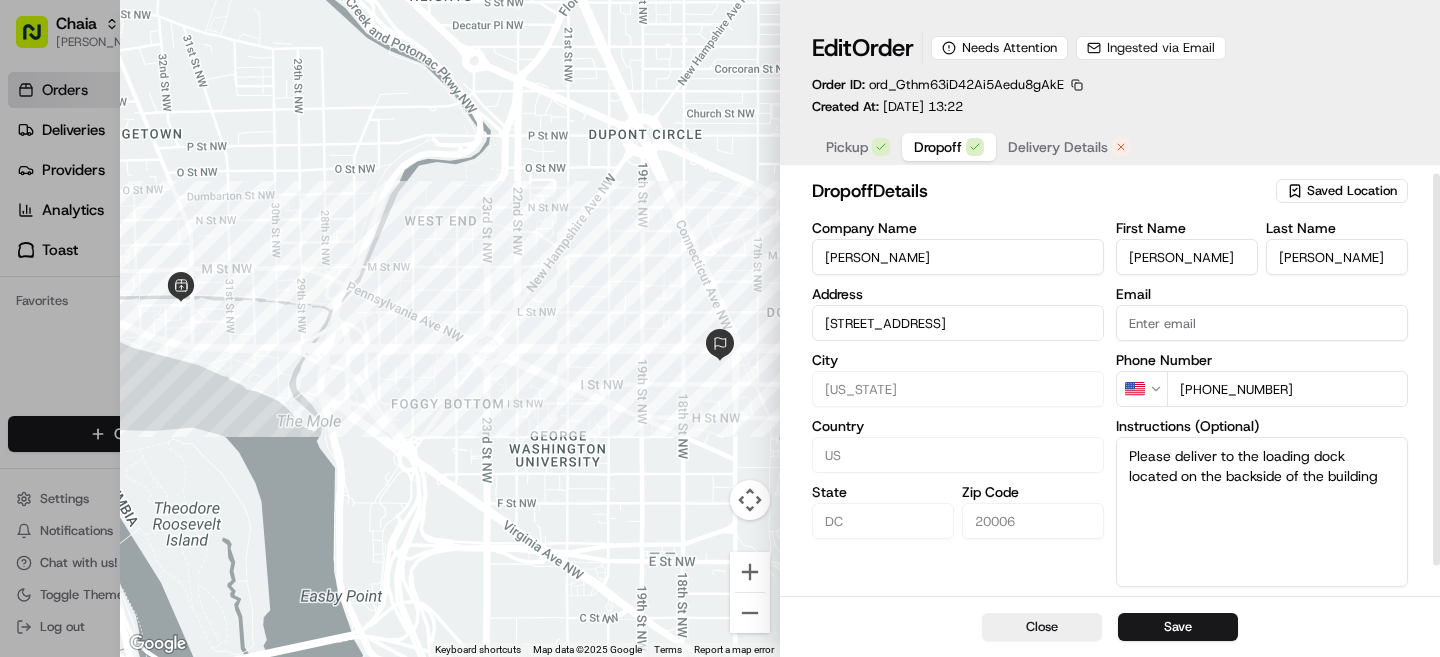 scroll, scrollTop: 0, scrollLeft: 0, axis: both 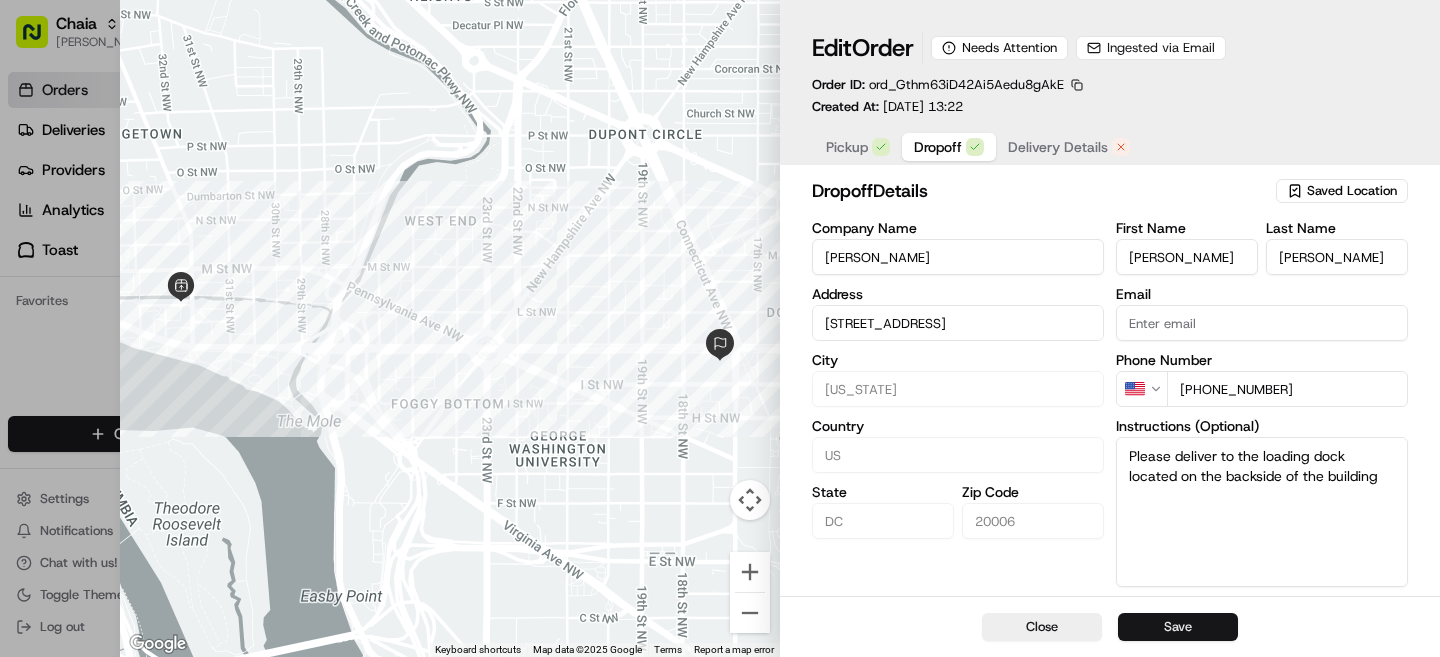 click on "Save" at bounding box center [1178, 627] 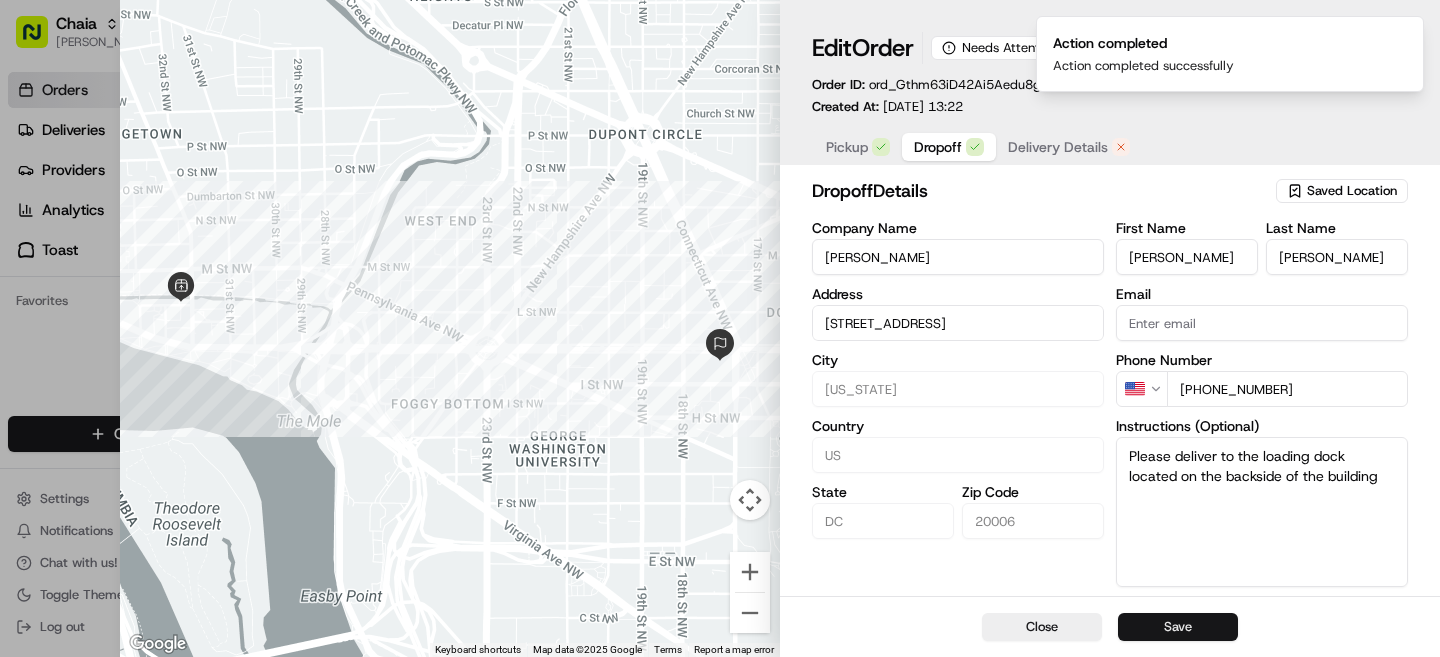 click on "Save" at bounding box center (1178, 627) 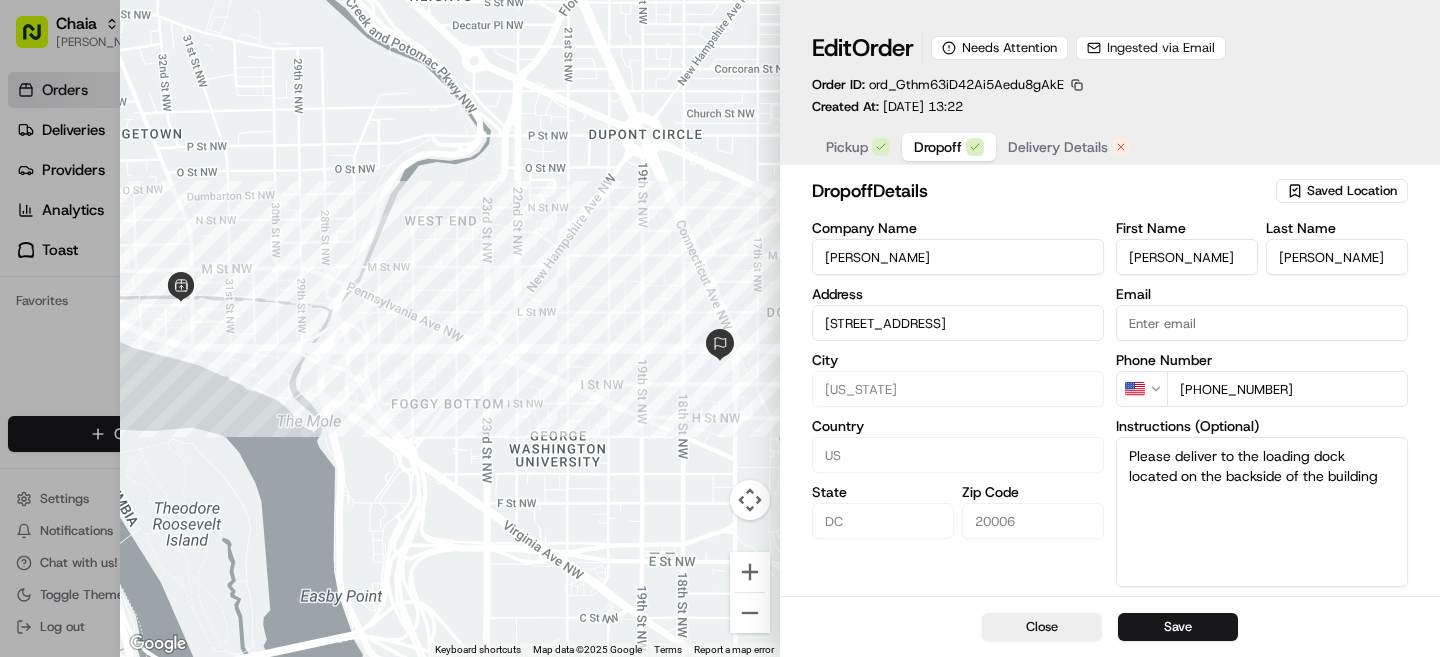 click at bounding box center [450, 328] 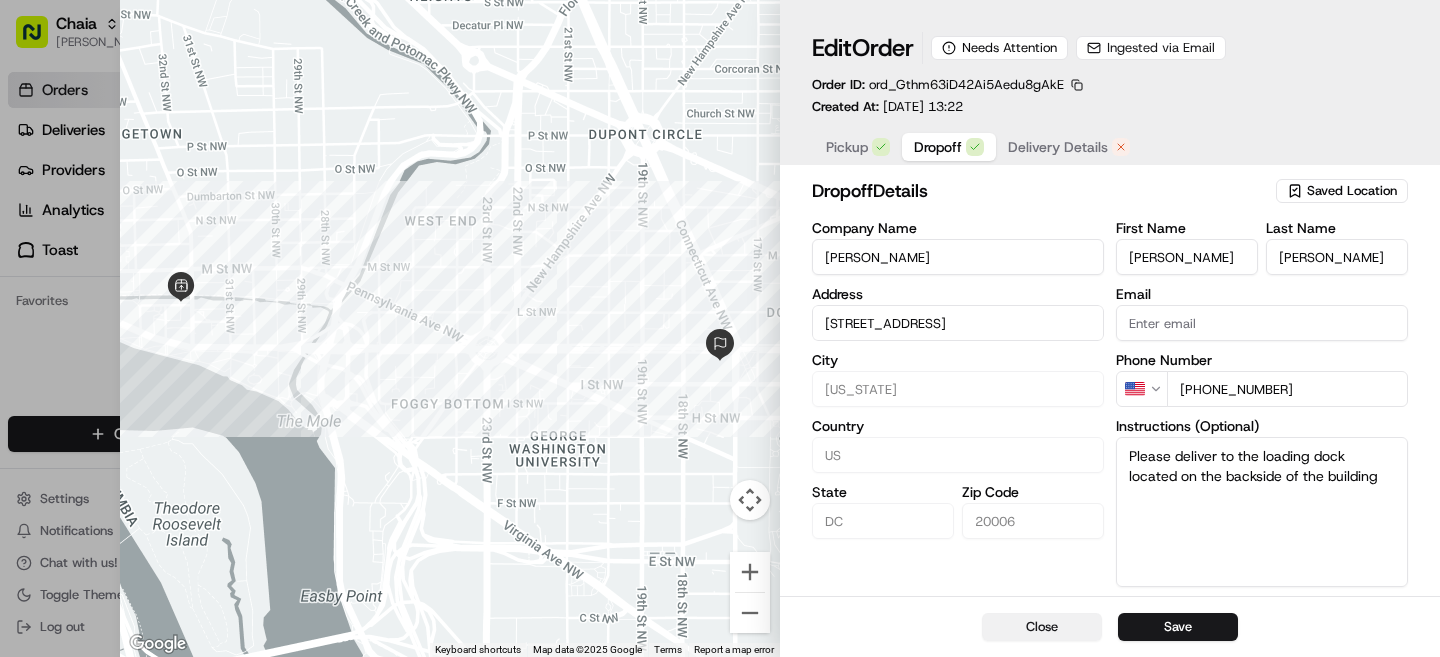 click on "Close" at bounding box center (1042, 627) 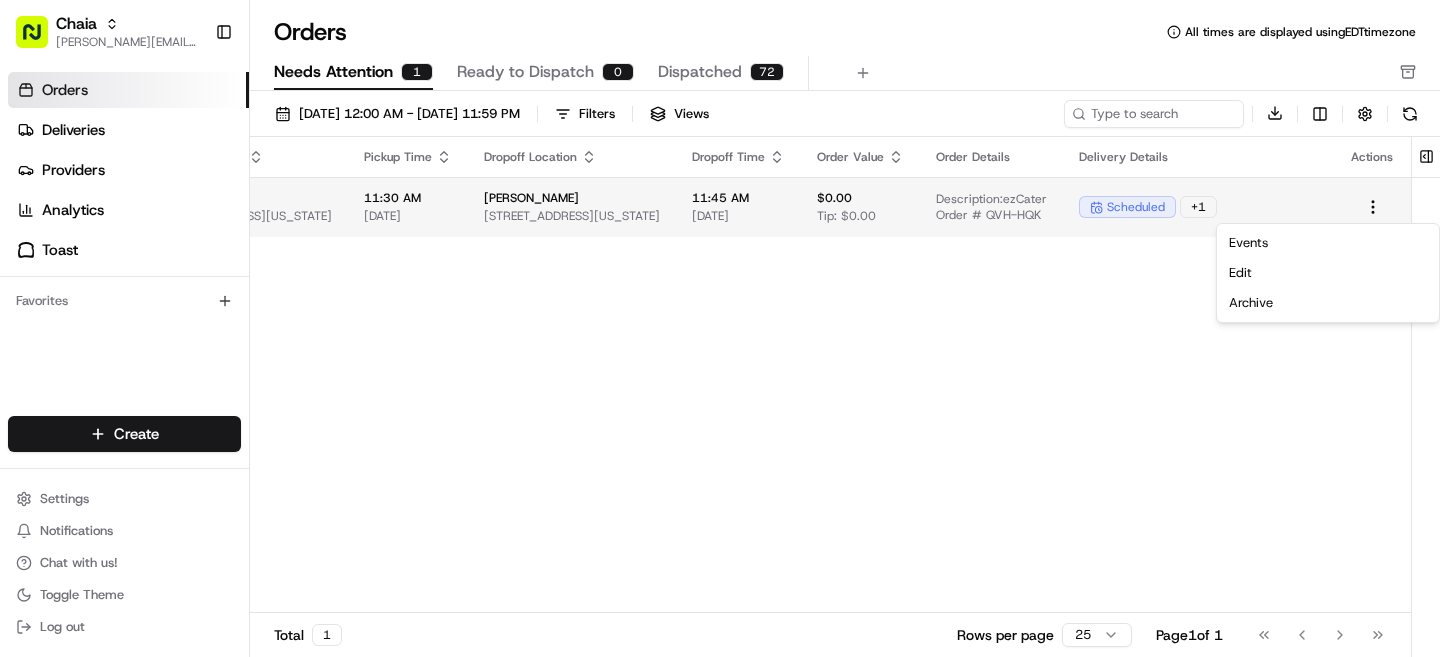 click on "11:45 AM [DATE]" at bounding box center (738, 207) 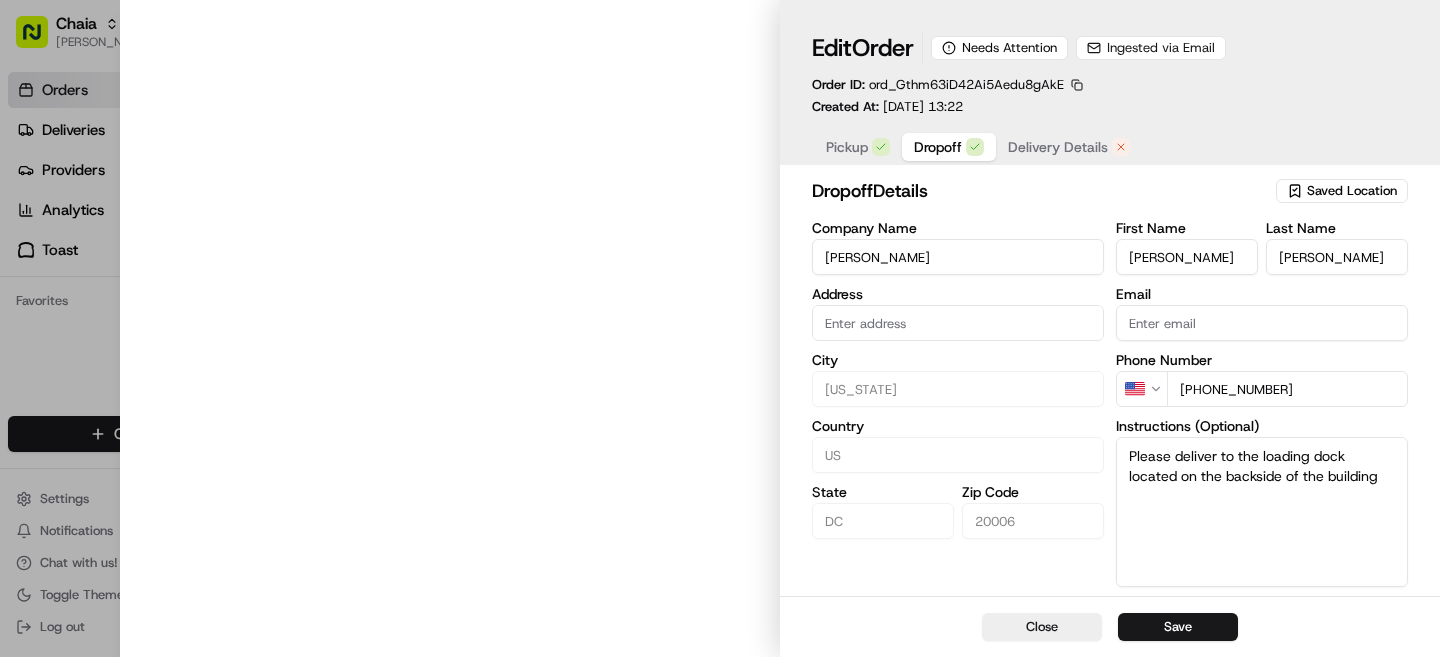 type on "[STREET_ADDRESS]" 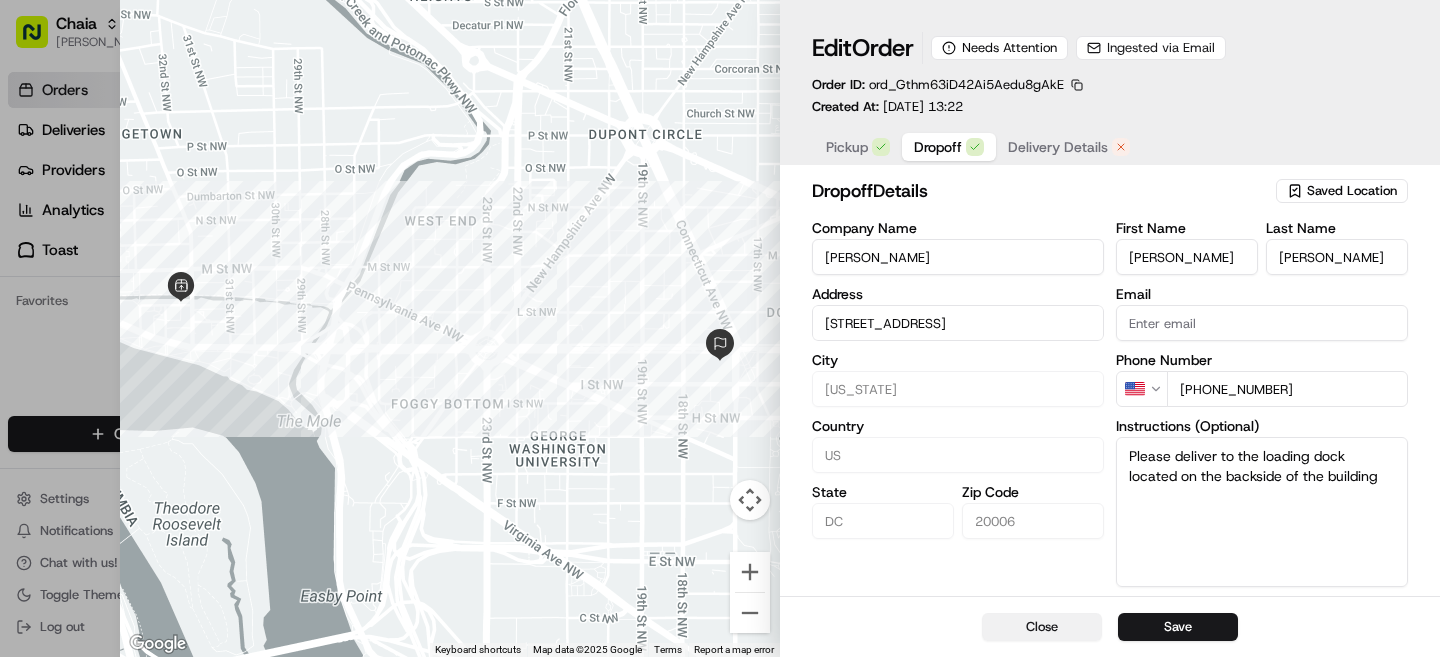 click on "Close" at bounding box center [1042, 627] 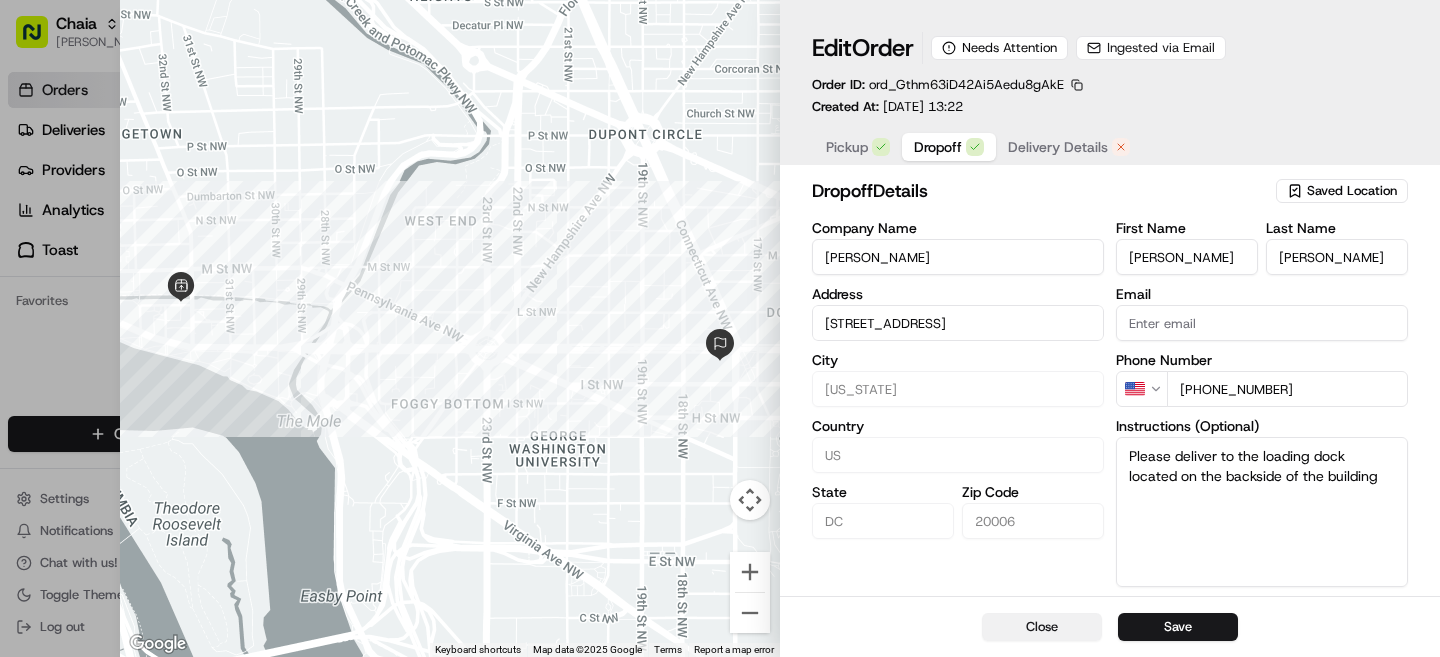 type 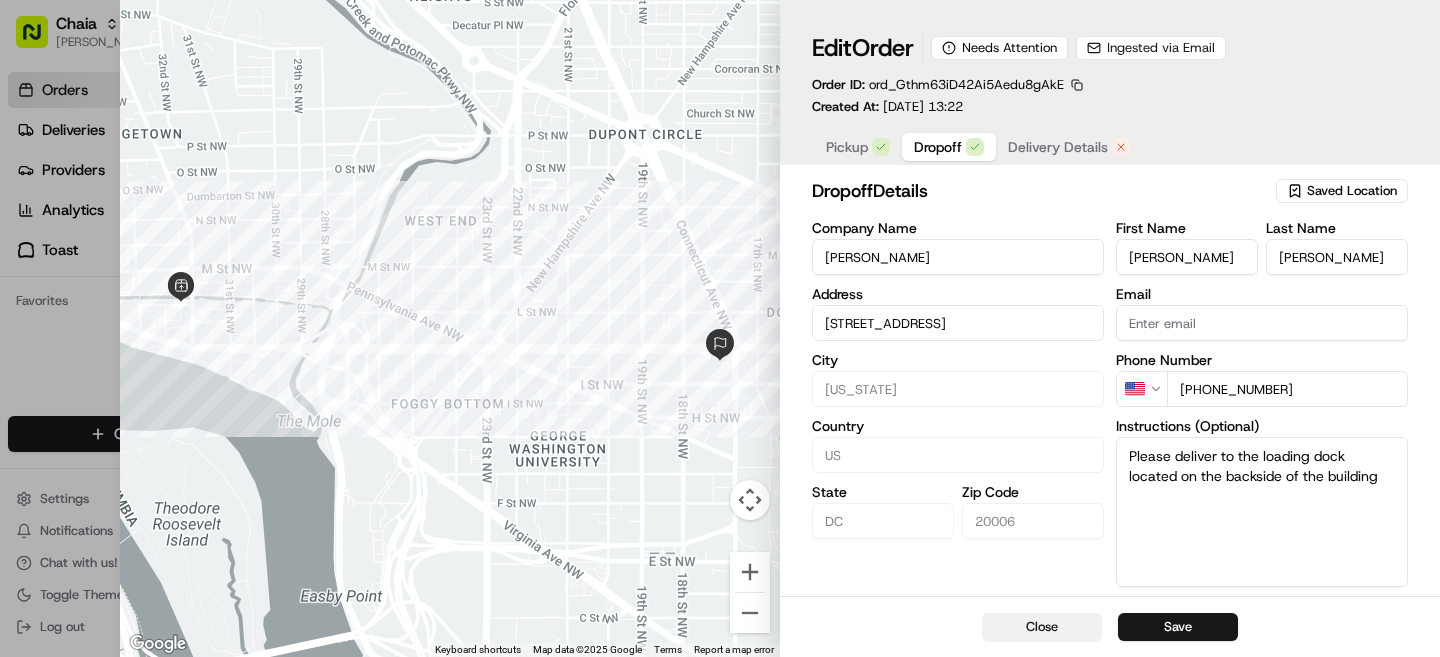 type 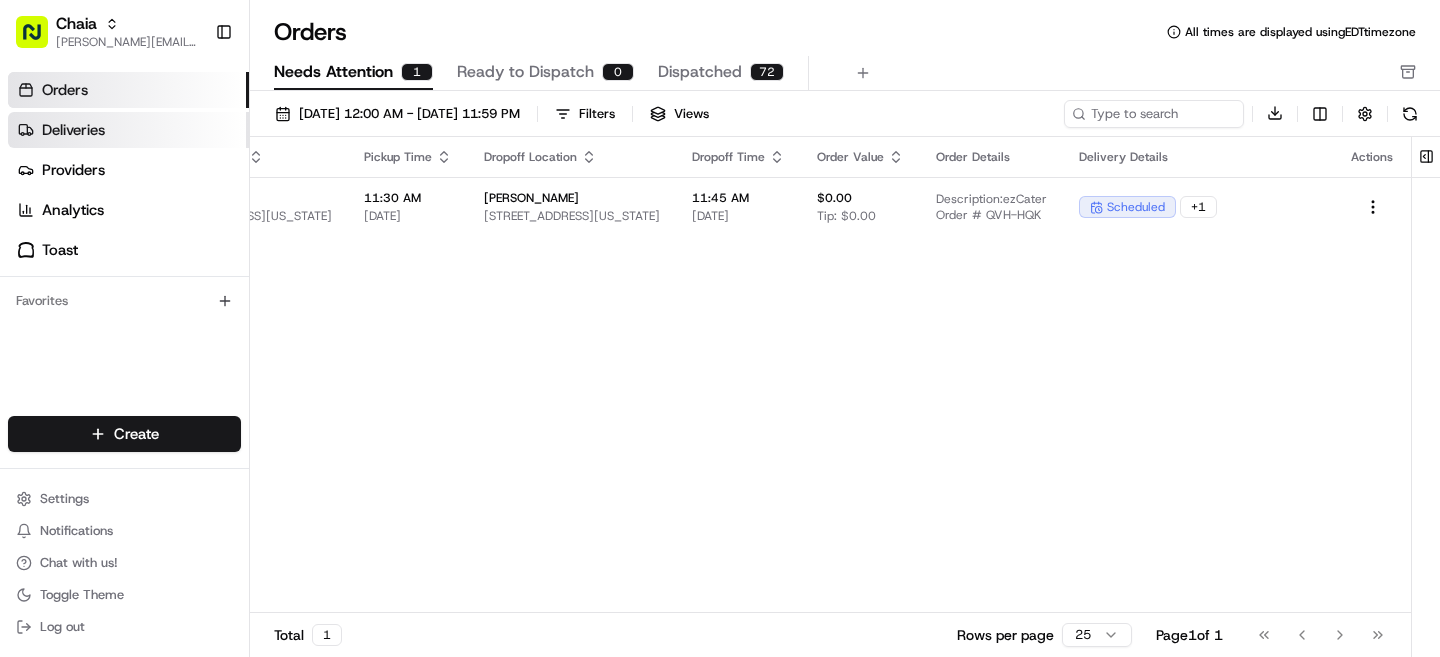 click on "Deliveries" at bounding box center (128, 130) 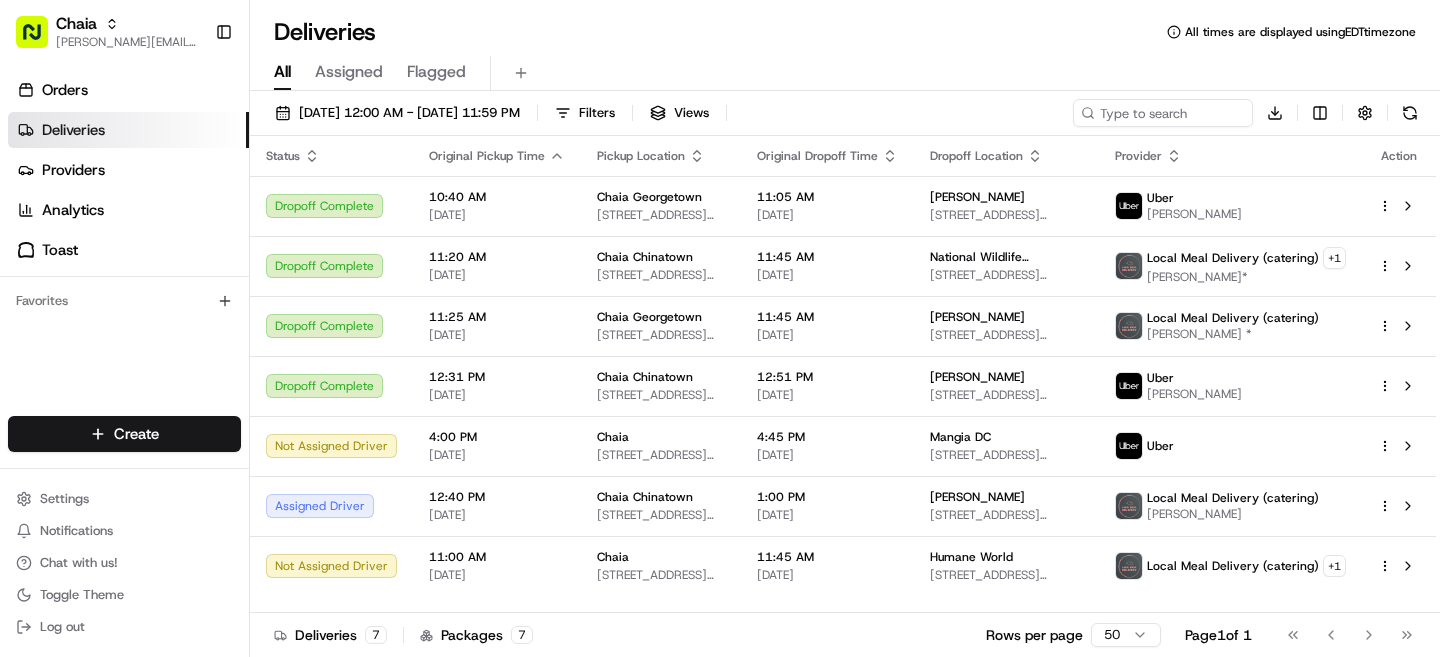 scroll, scrollTop: 0, scrollLeft: 0, axis: both 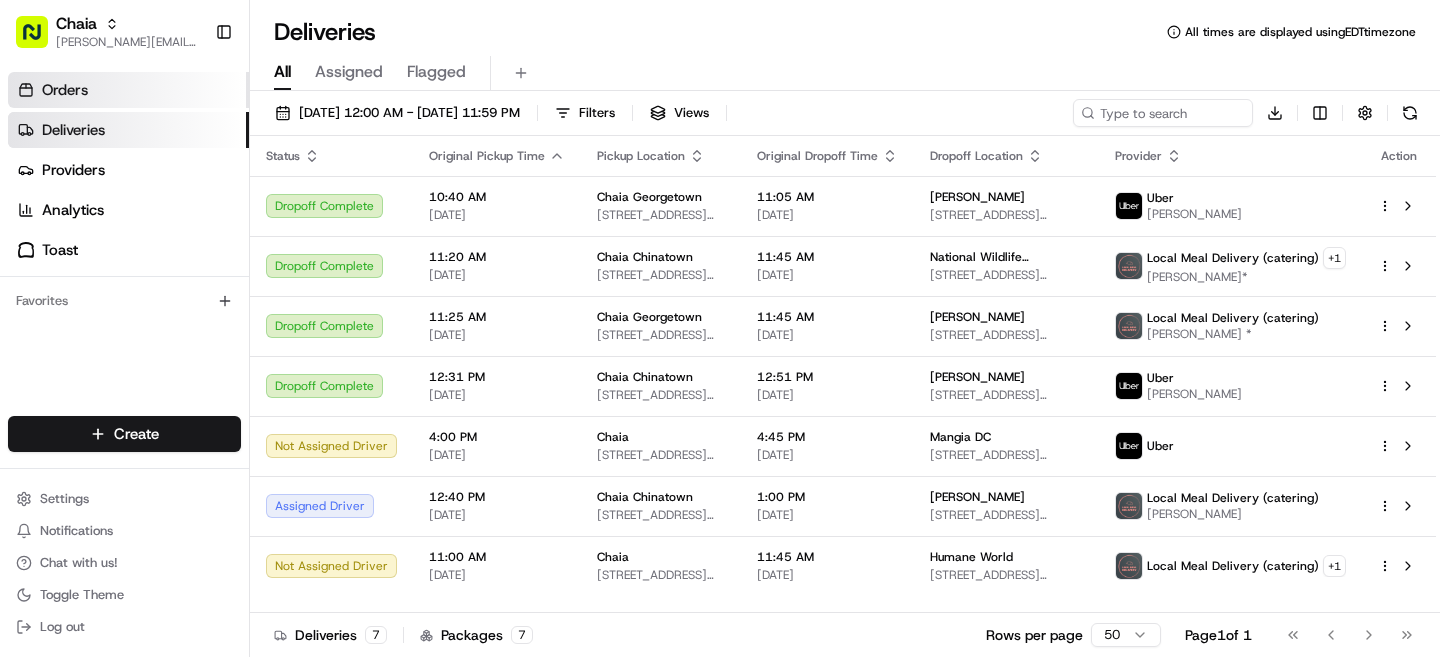 click on "Orders" at bounding box center (128, 90) 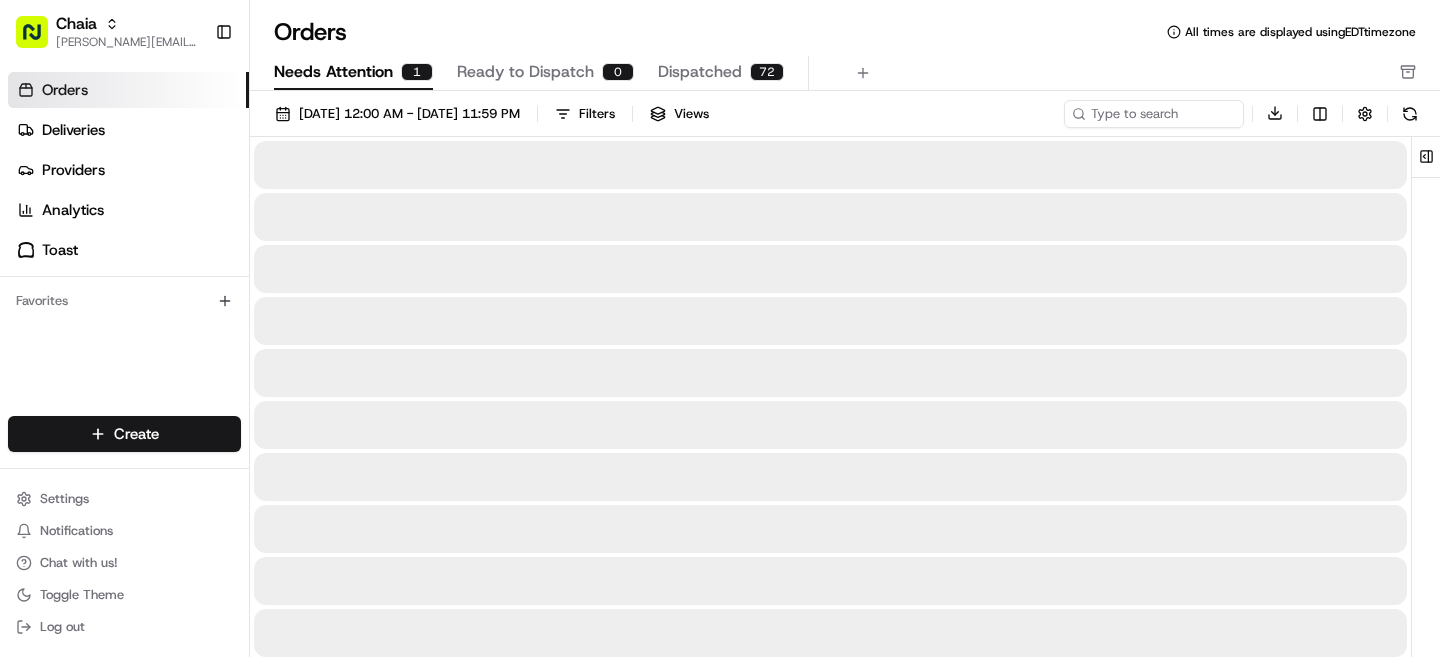 click on "Needs Attention" at bounding box center [333, 72] 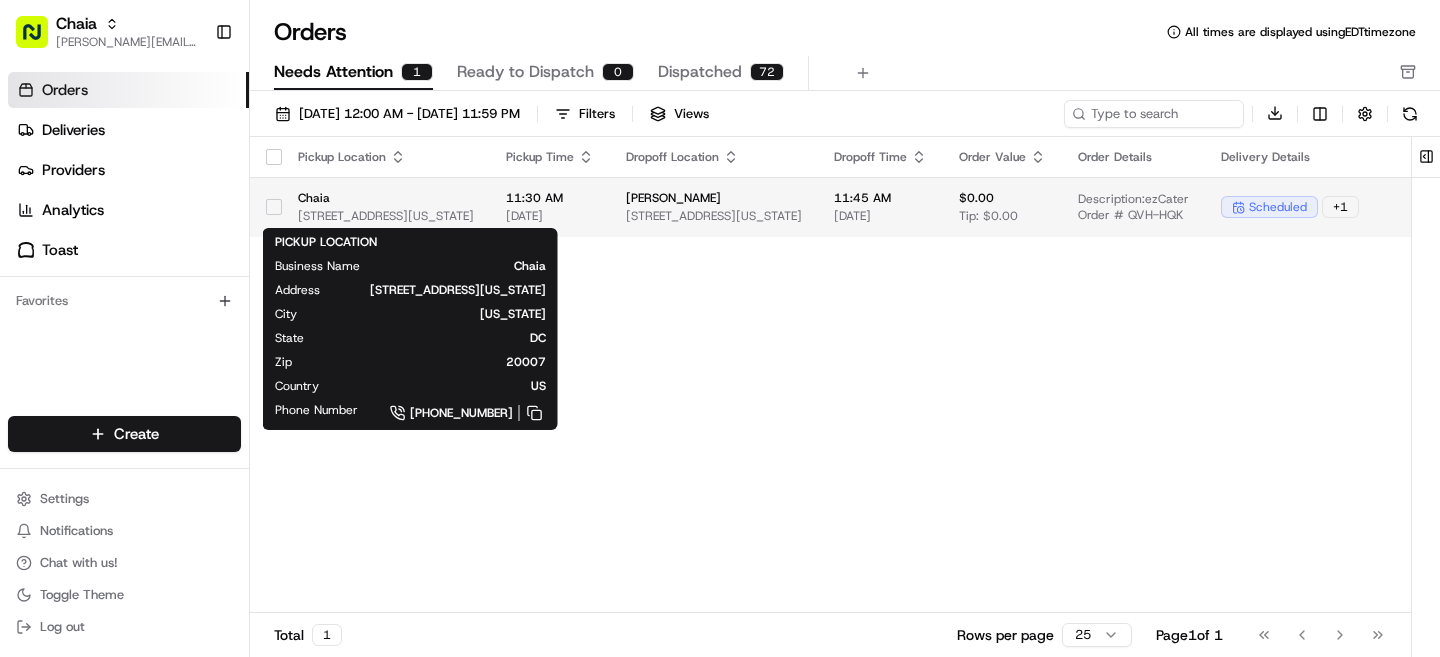 click on "Chaia" at bounding box center (386, 198) 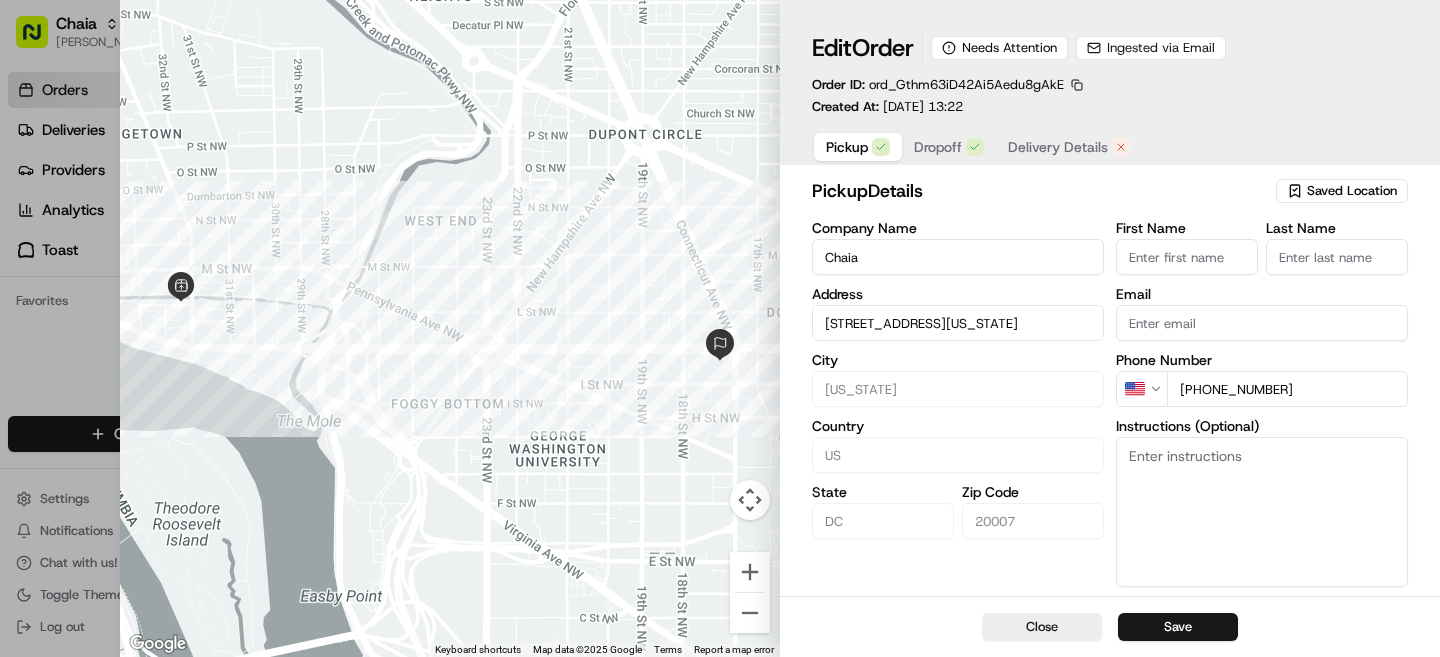 click on "Delivery Details" at bounding box center (1058, 147) 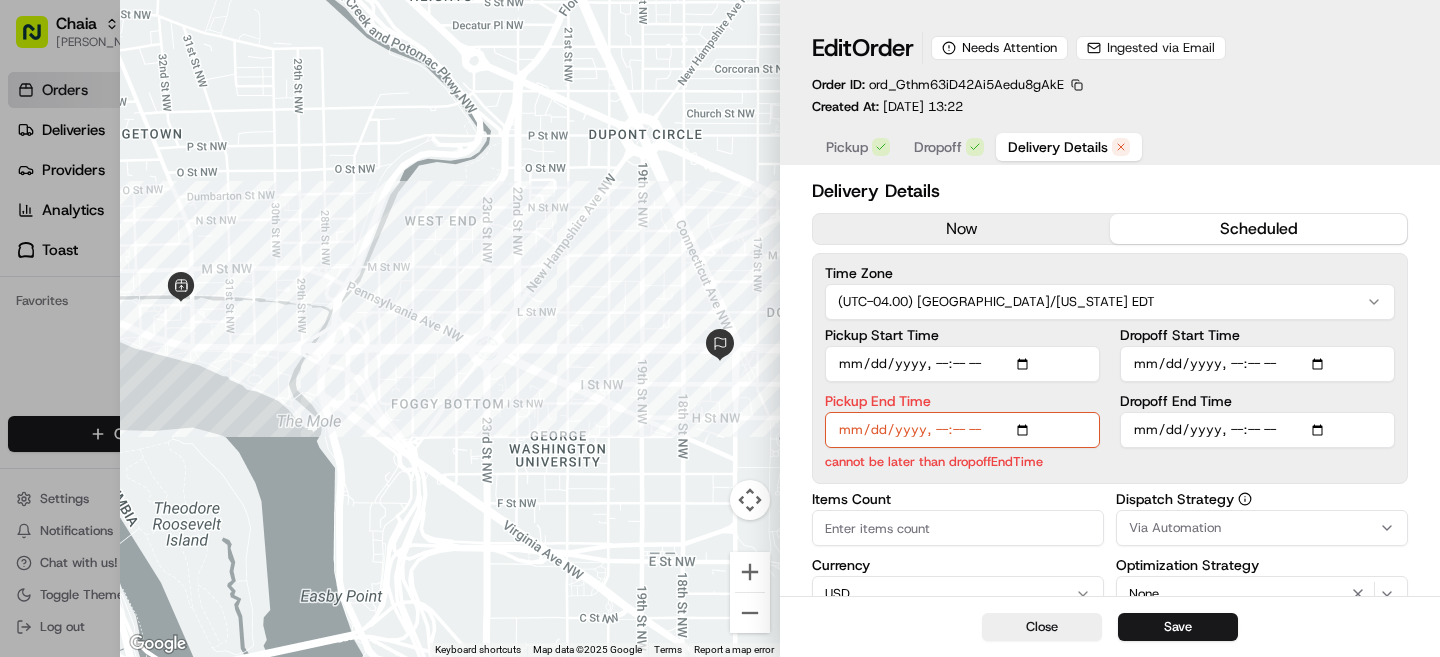 click on "Pickup End Time" at bounding box center (962, 430) 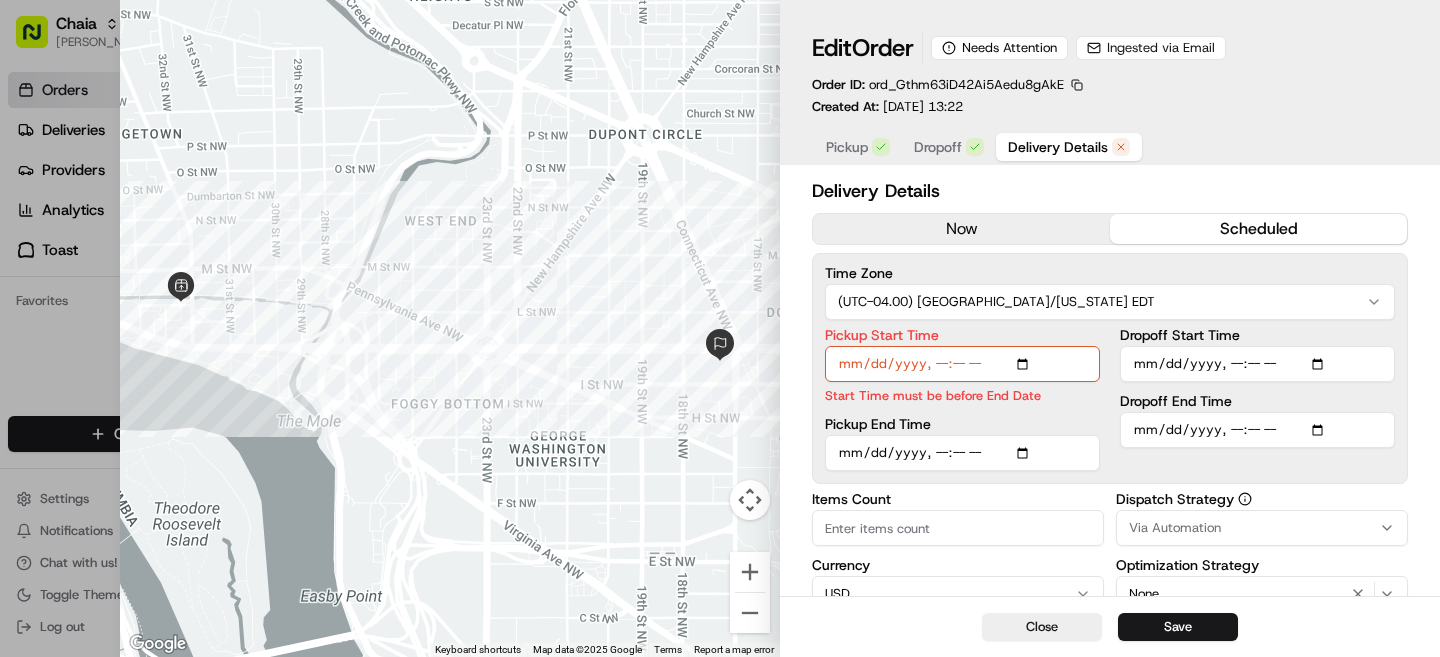 click on "Delivery Details now scheduled Time Zone (UTC-04.00) America/New York EDT Pickup Start Time Start Time must be before End Date Pickup End Time Dropoff Start Time Dropoff End Time Items Count Currency USD Package Value 0 value must be more than 0 Package Identifier (Optional) QVH-HQK Description (Optional) ezCater Order # QVH-HQK Tags (optional) email_ingestion Dispatch Strategy Via Automation Optimization Strategy None Package Requirements (Optional) Select requirements Minimum Vehicle Size (Optional) Any Driver Tip $ 5 $ 10 $ 15 $ 30 $ 50 Package Items ( 0 ) Total Package Dimensions (Optional) Advanced (Optional)" at bounding box center (1110, 663) 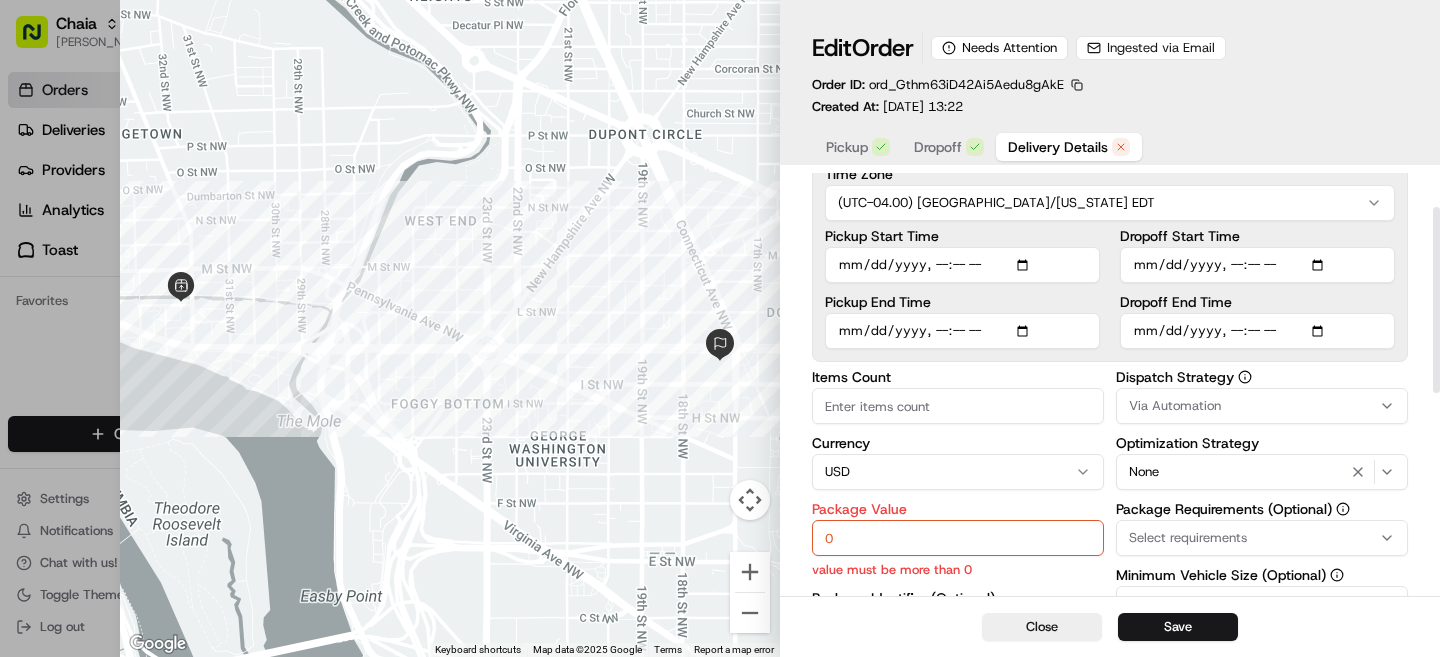 scroll, scrollTop: 102, scrollLeft: 0, axis: vertical 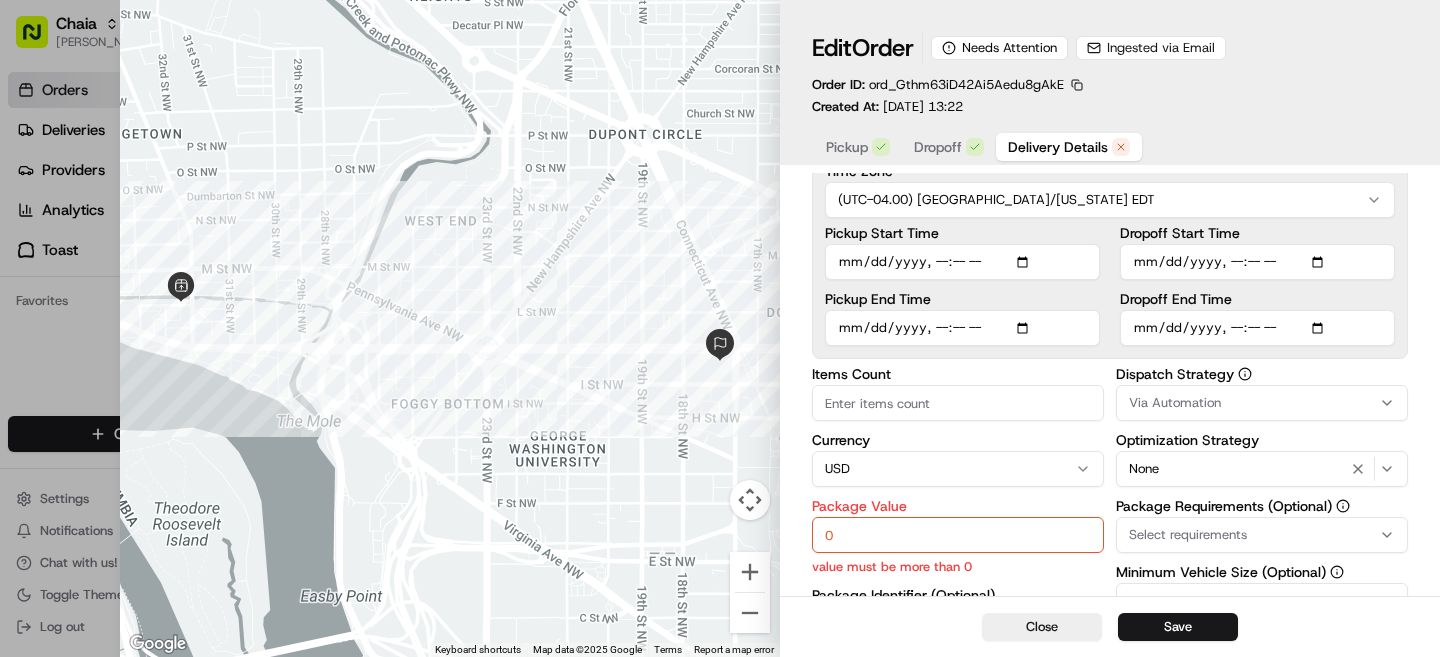 click on "0" at bounding box center [958, 535] 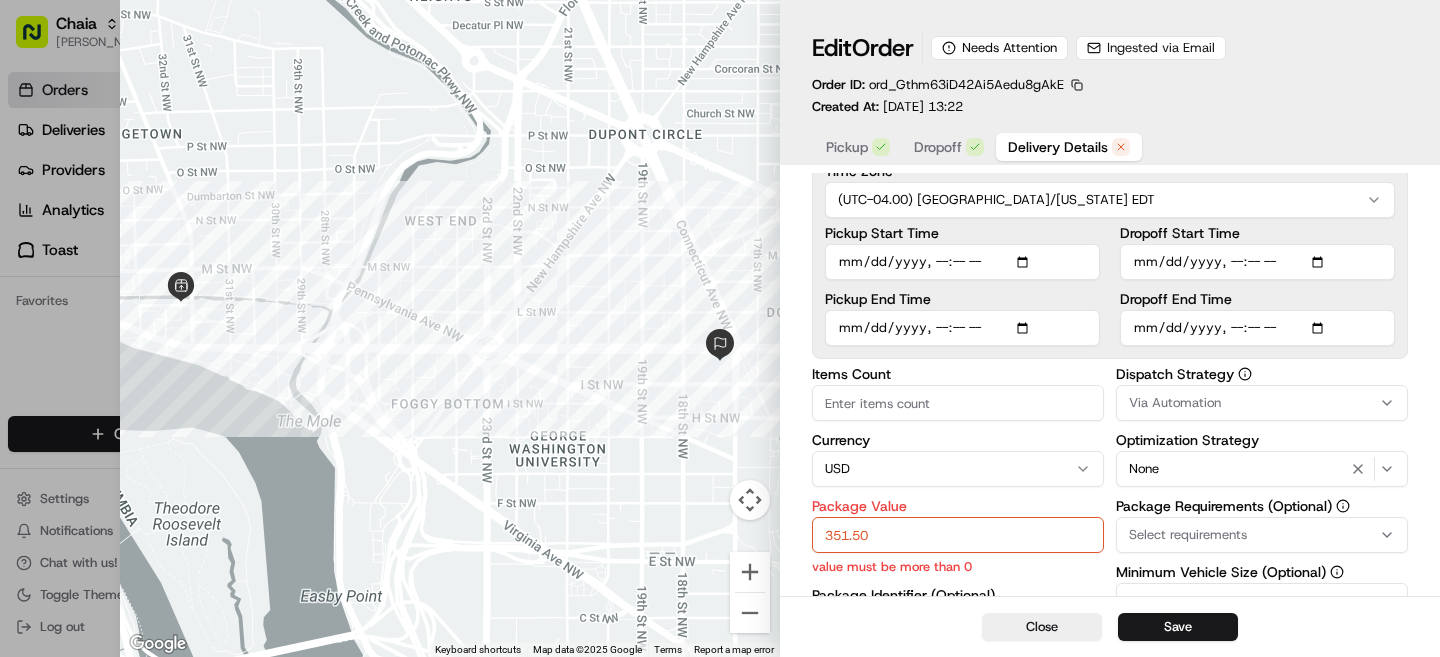 type on "351.50" 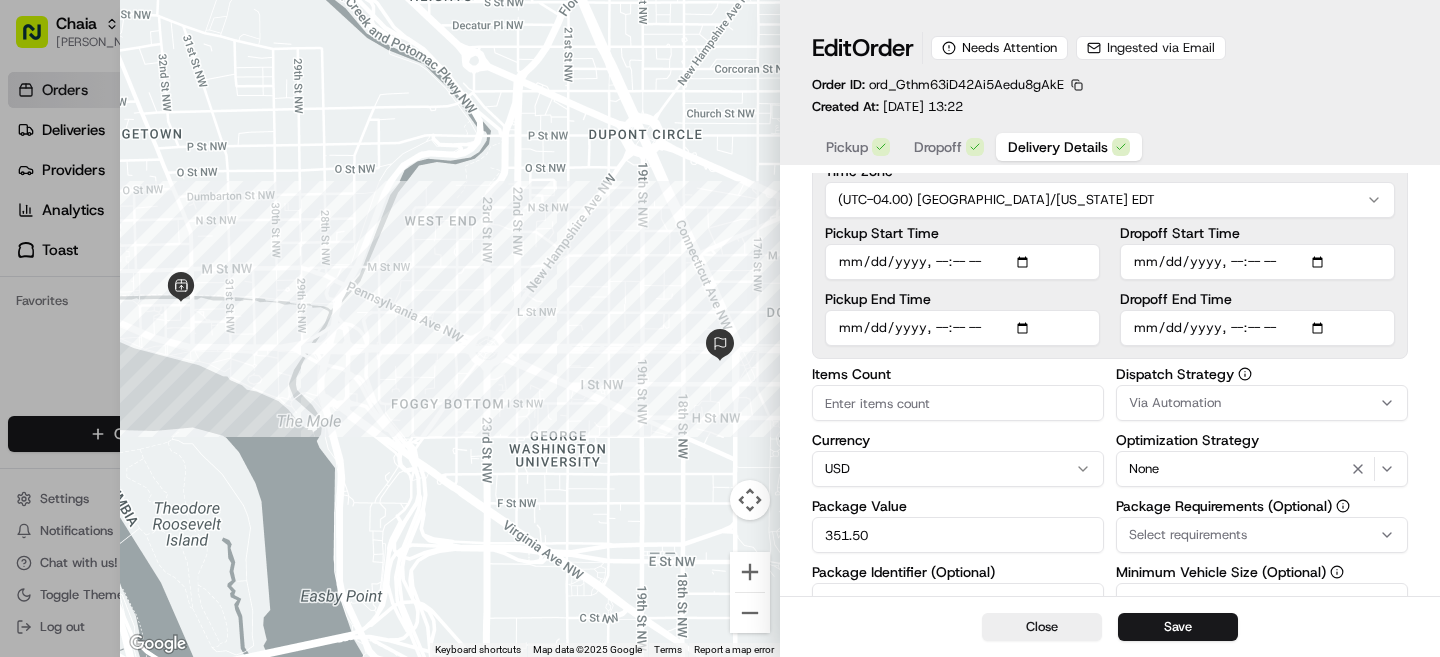 click on "Items Count" at bounding box center [958, 403] 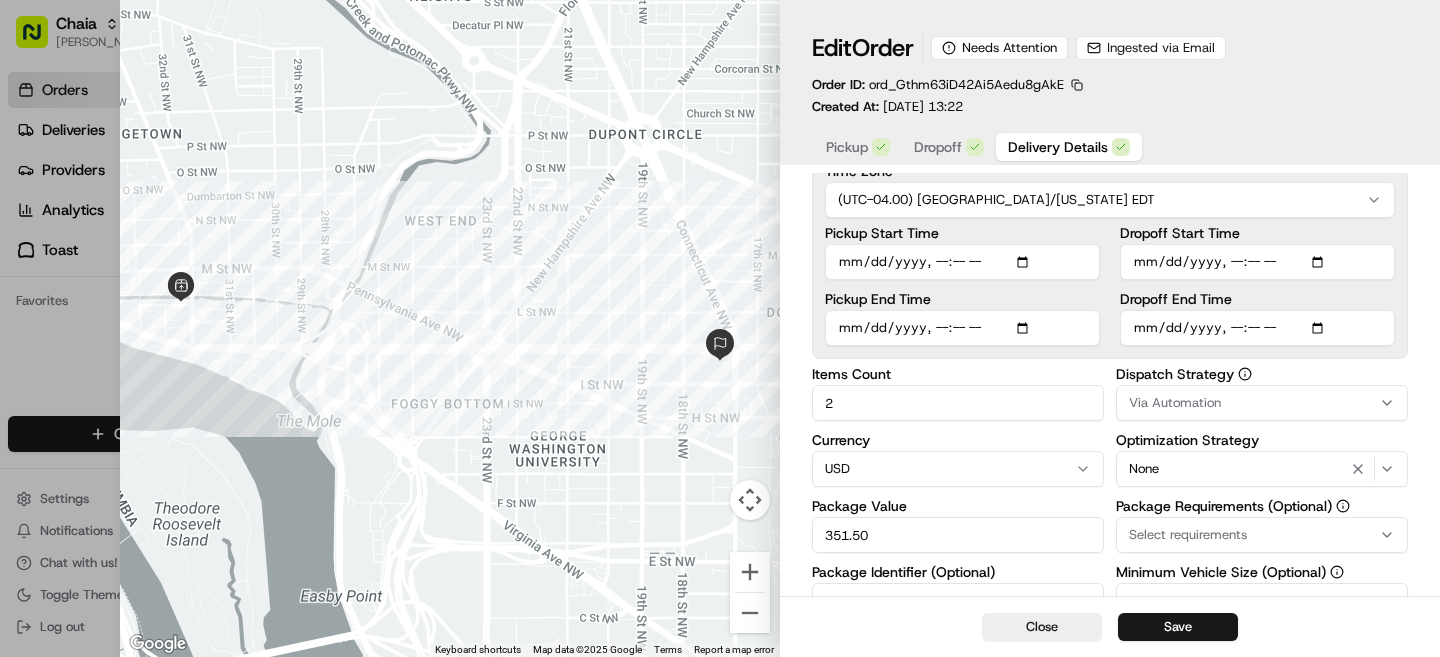 type 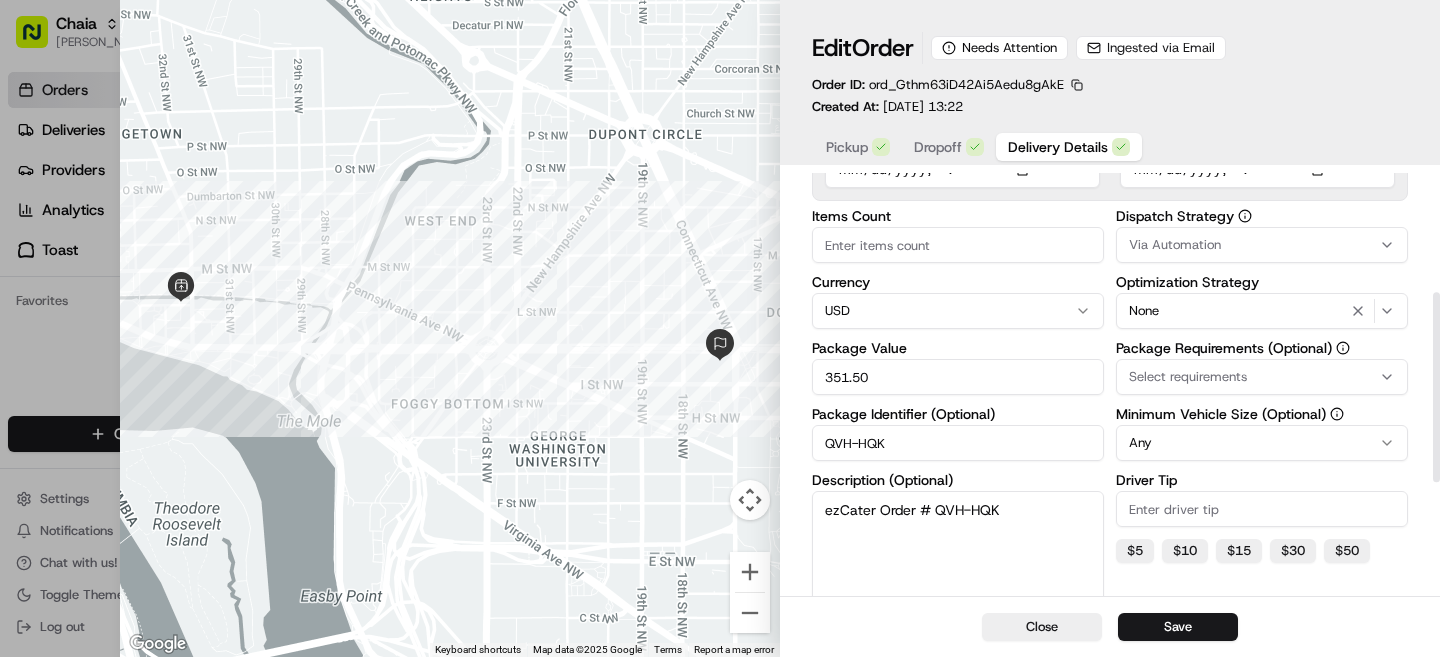 scroll, scrollTop: 271, scrollLeft: 0, axis: vertical 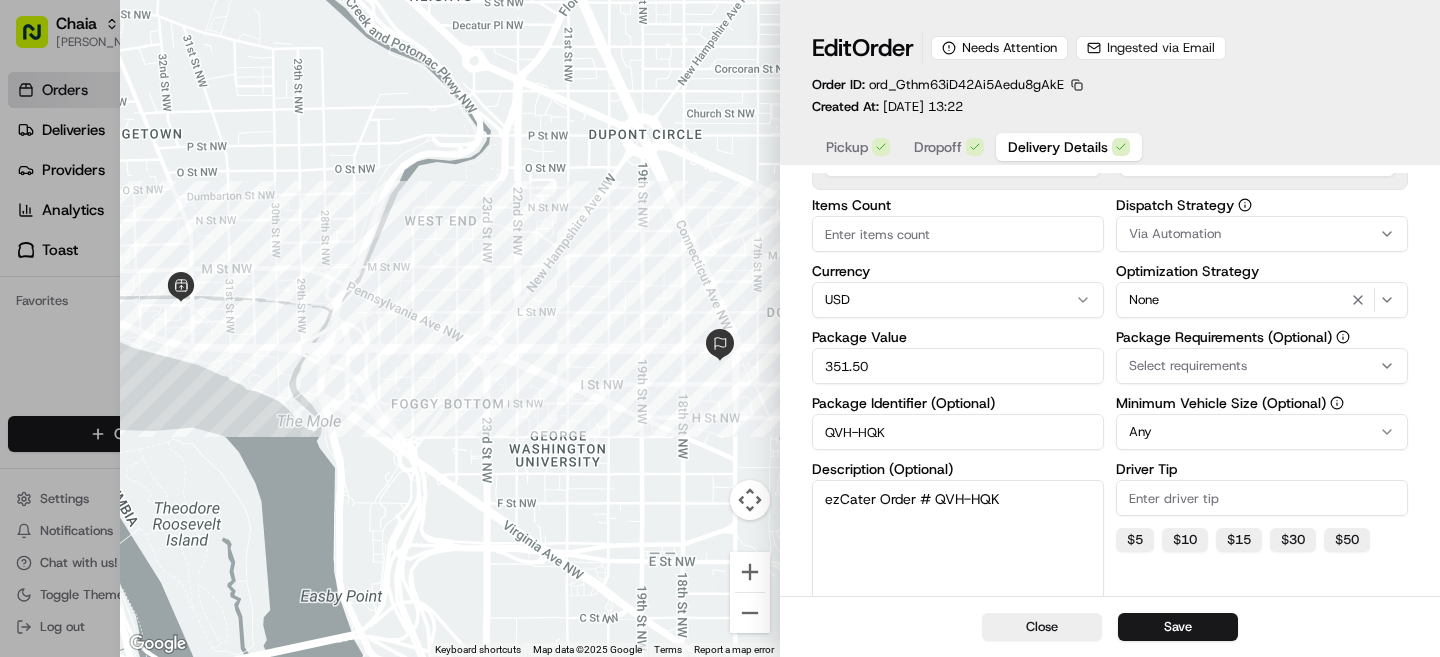 click on "Driver Tip" at bounding box center (1262, 498) 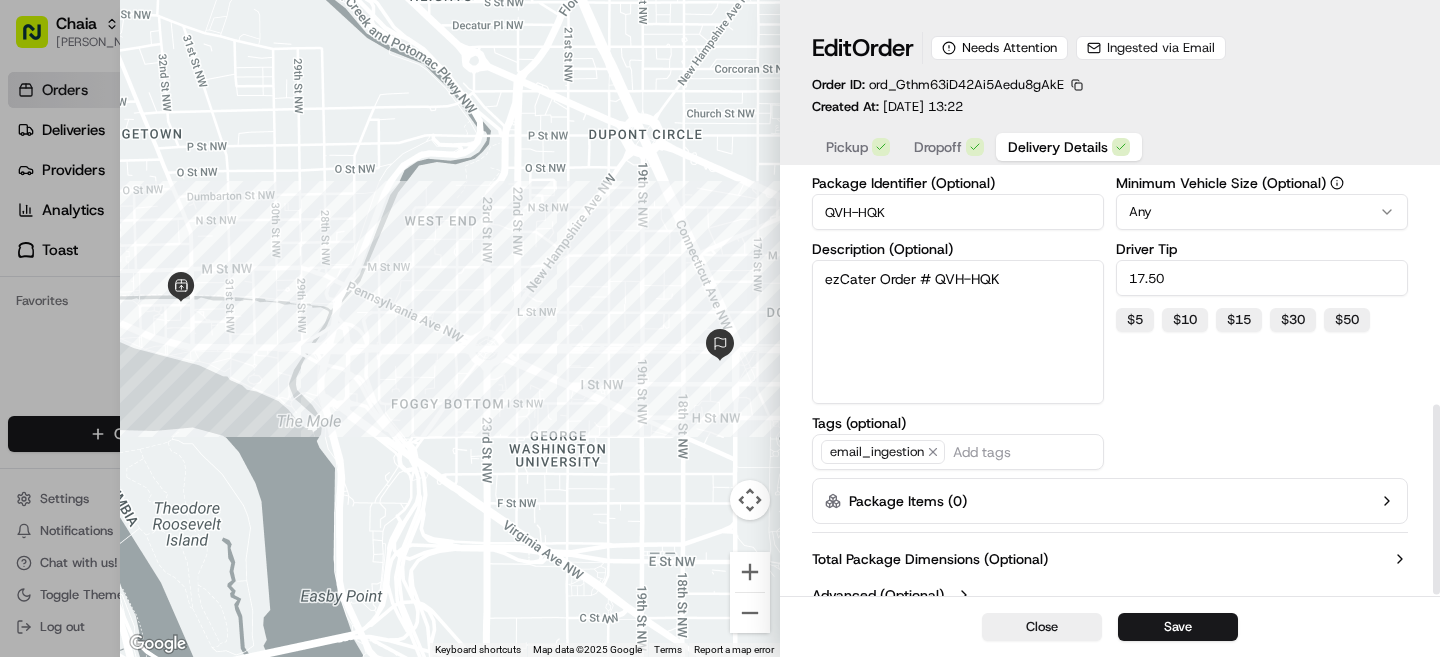 scroll, scrollTop: 513, scrollLeft: 0, axis: vertical 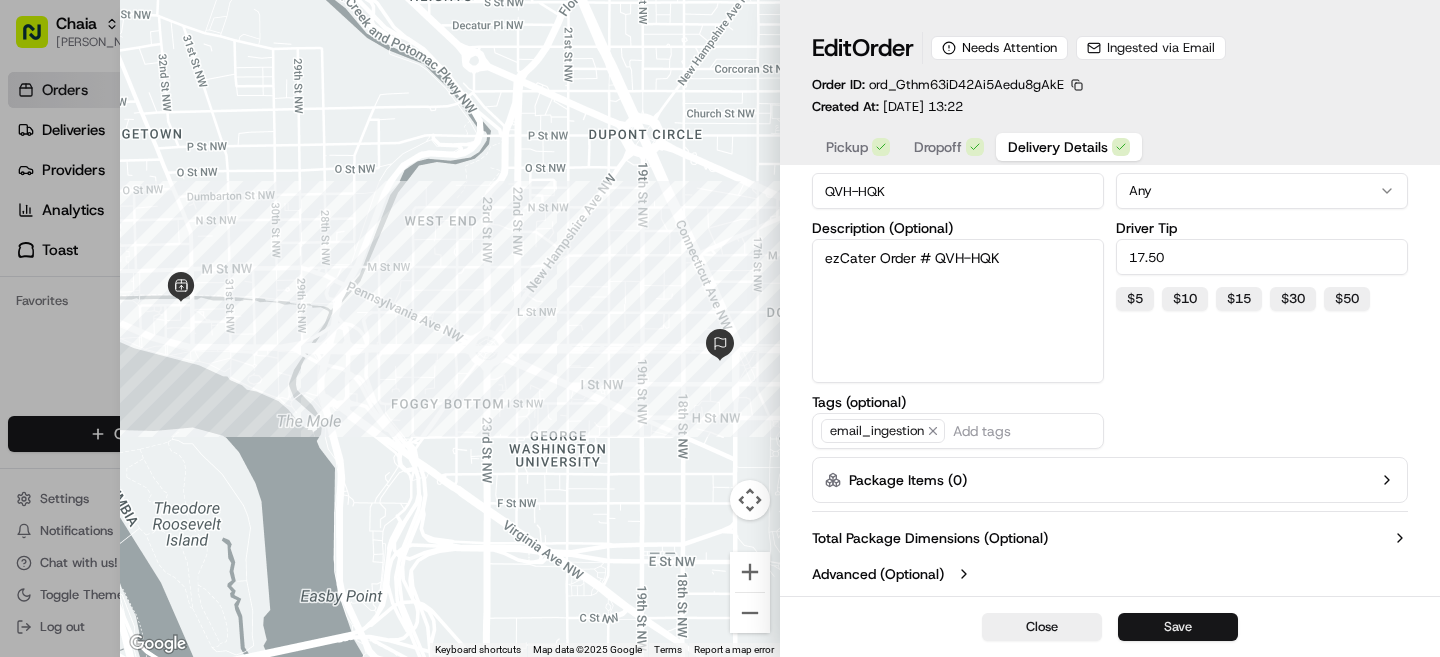type on "17.50" 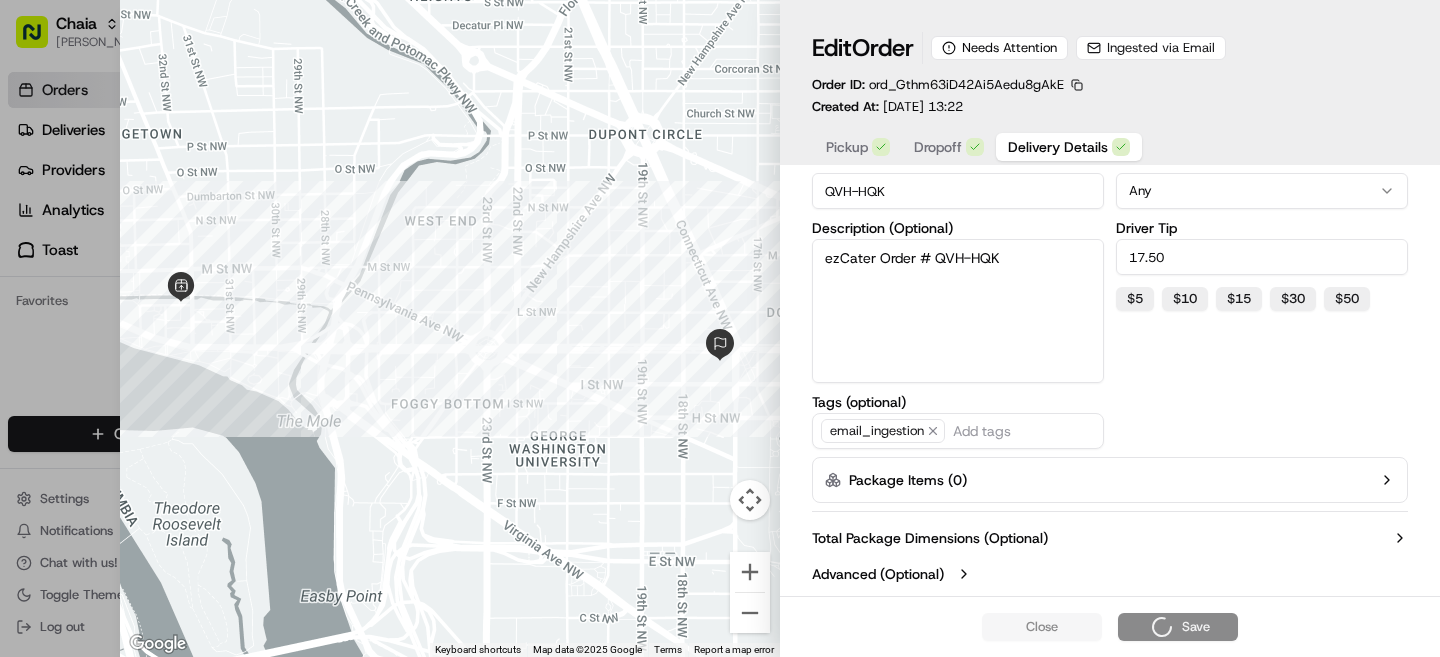 type on "1" 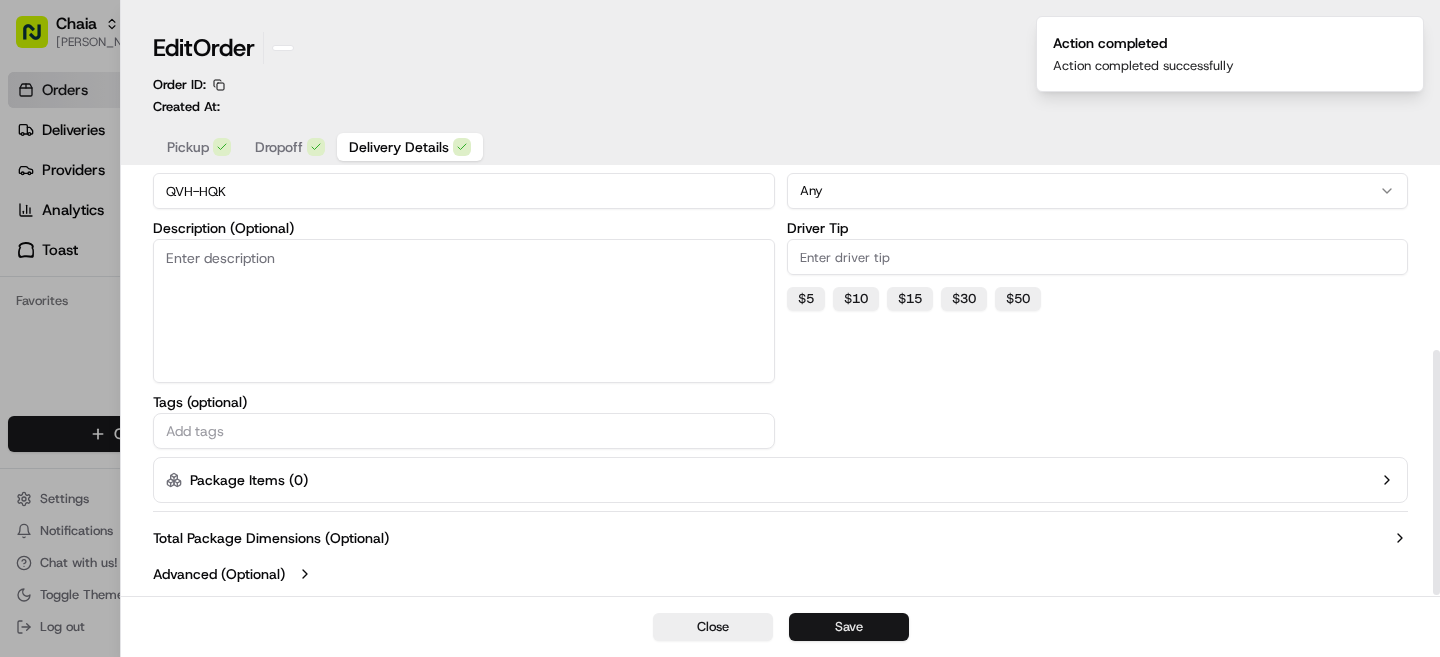 scroll, scrollTop: 305, scrollLeft: 0, axis: vertical 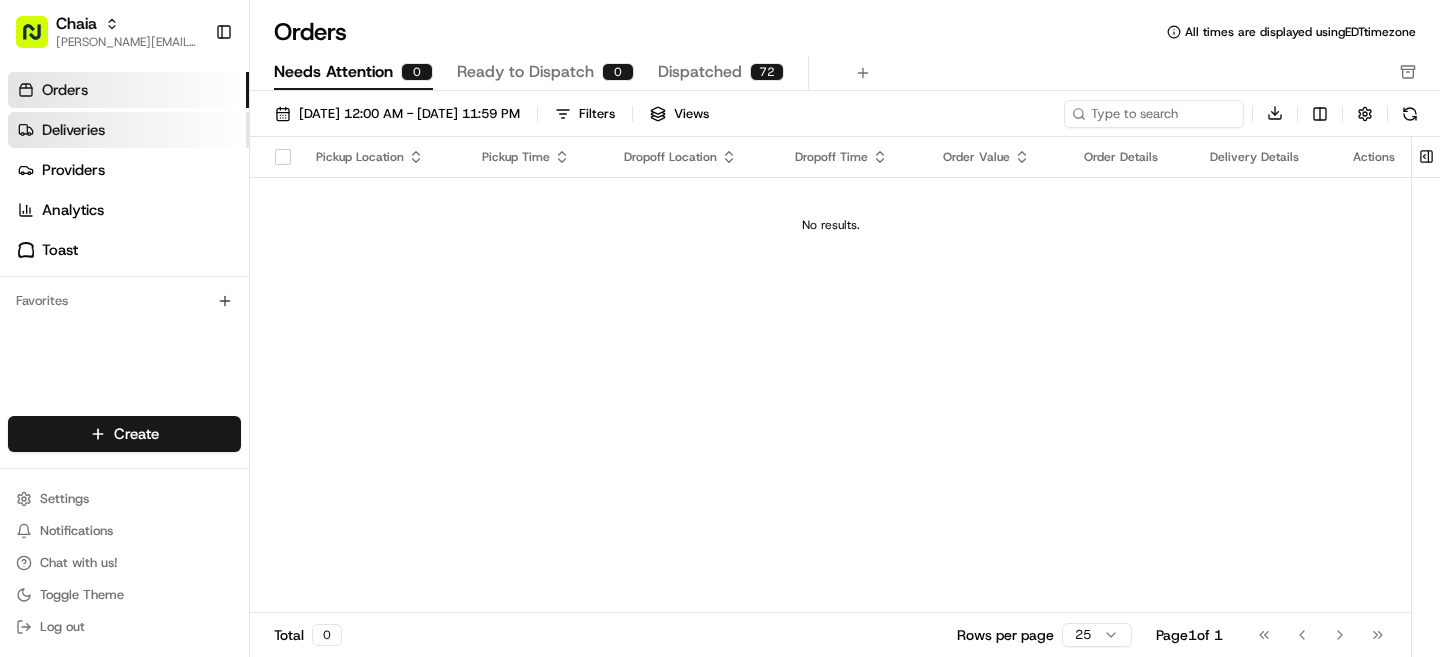 click on "Deliveries" at bounding box center (128, 130) 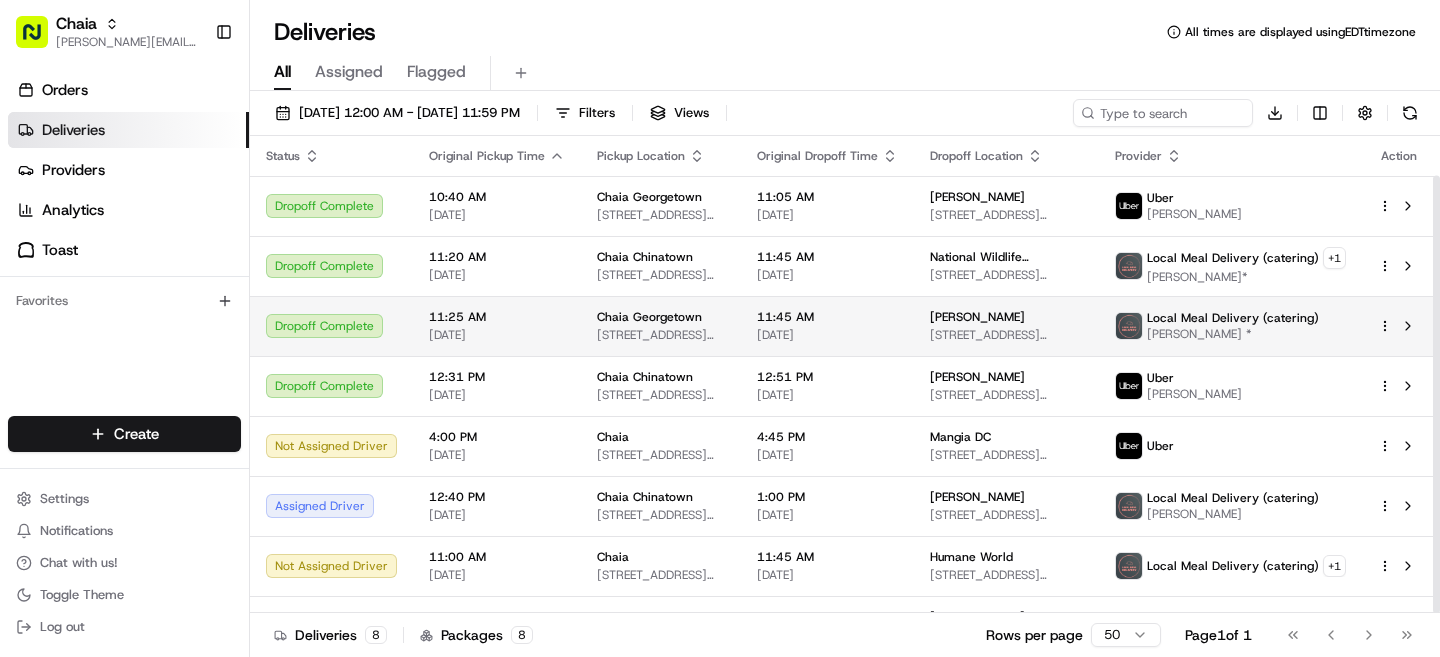 scroll, scrollTop: 43, scrollLeft: 0, axis: vertical 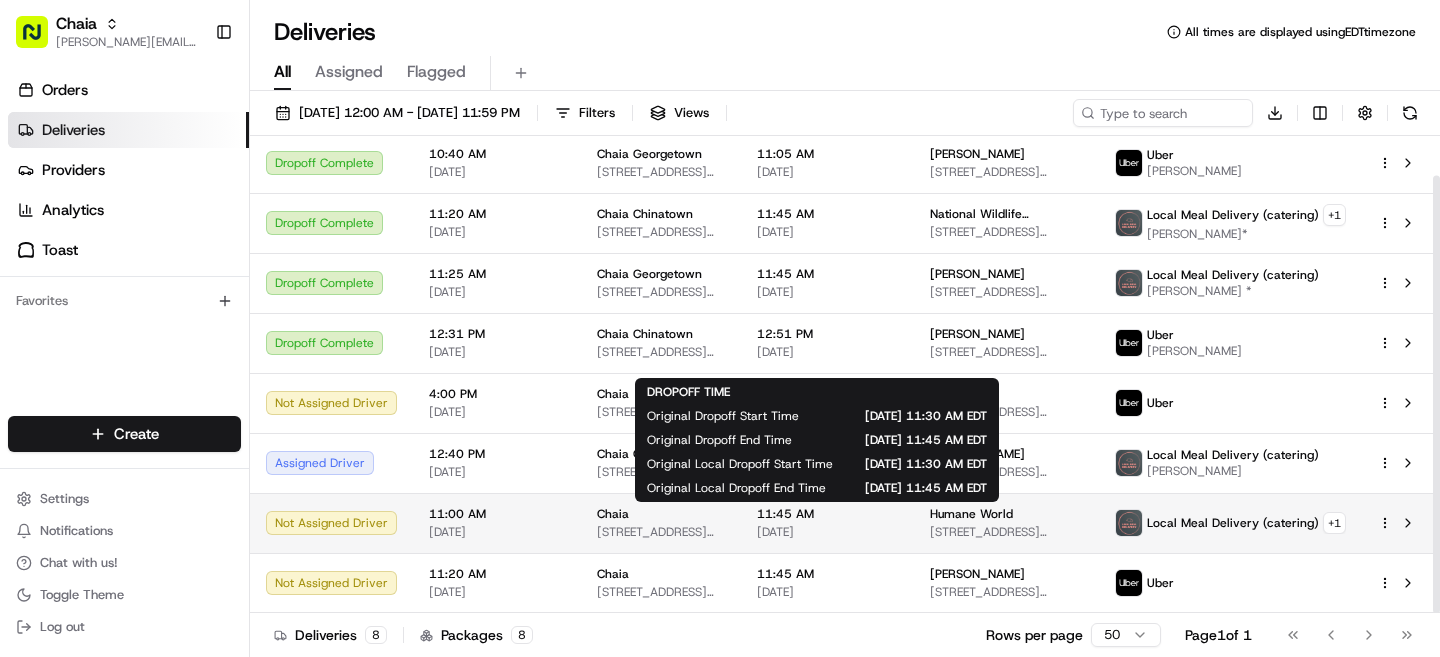 click on "[DATE]" at bounding box center (827, 532) 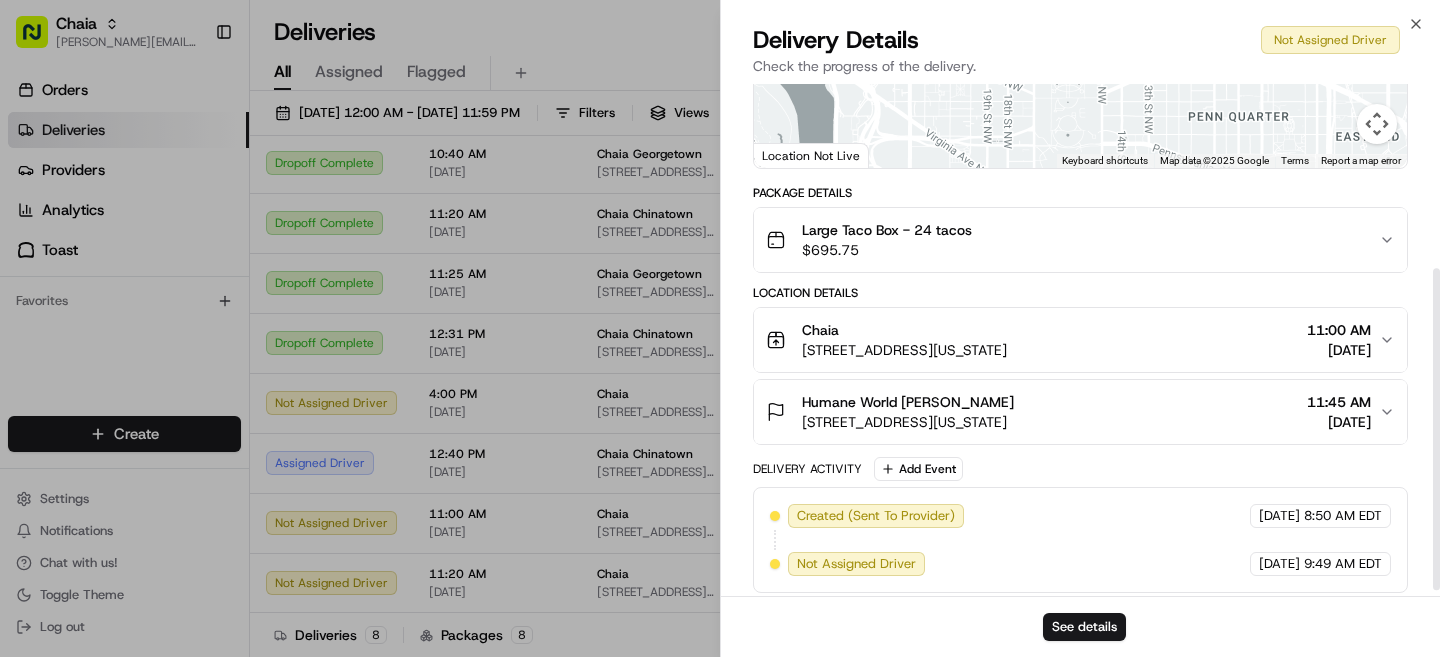 scroll, scrollTop: 302, scrollLeft: 0, axis: vertical 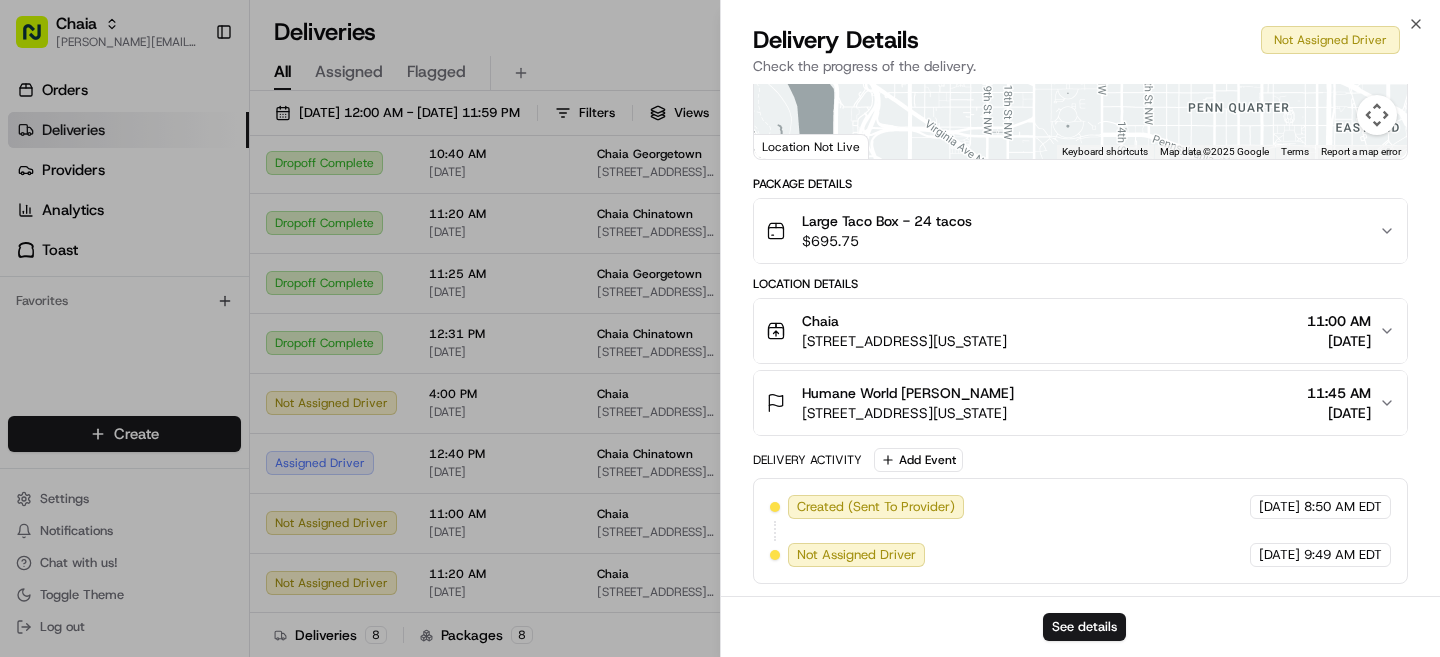 click 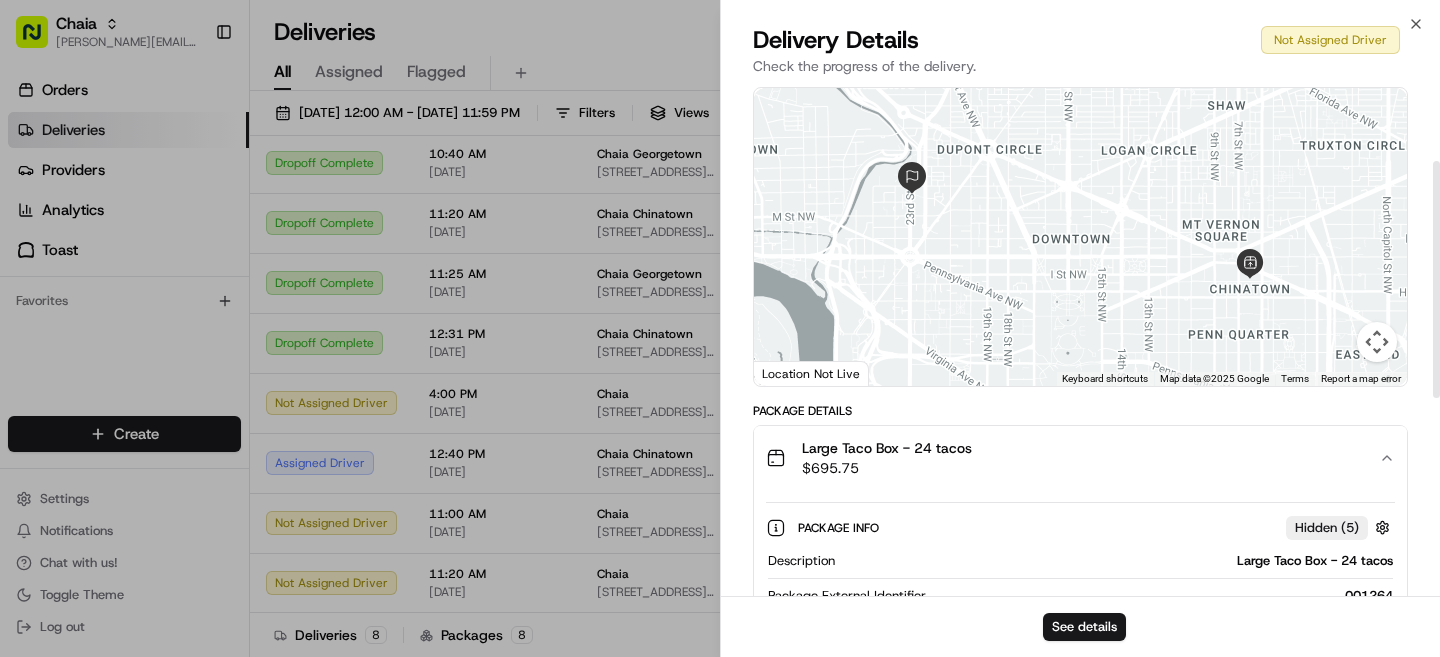 scroll, scrollTop: 59, scrollLeft: 0, axis: vertical 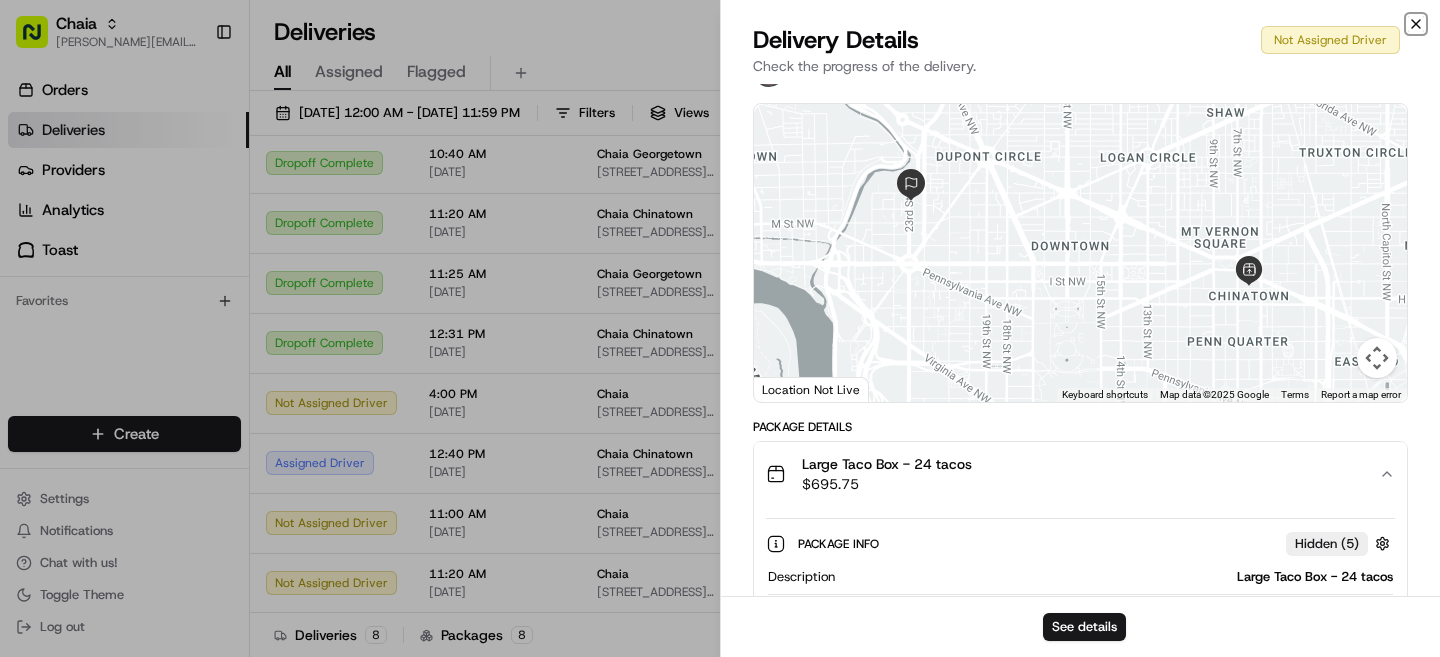 click 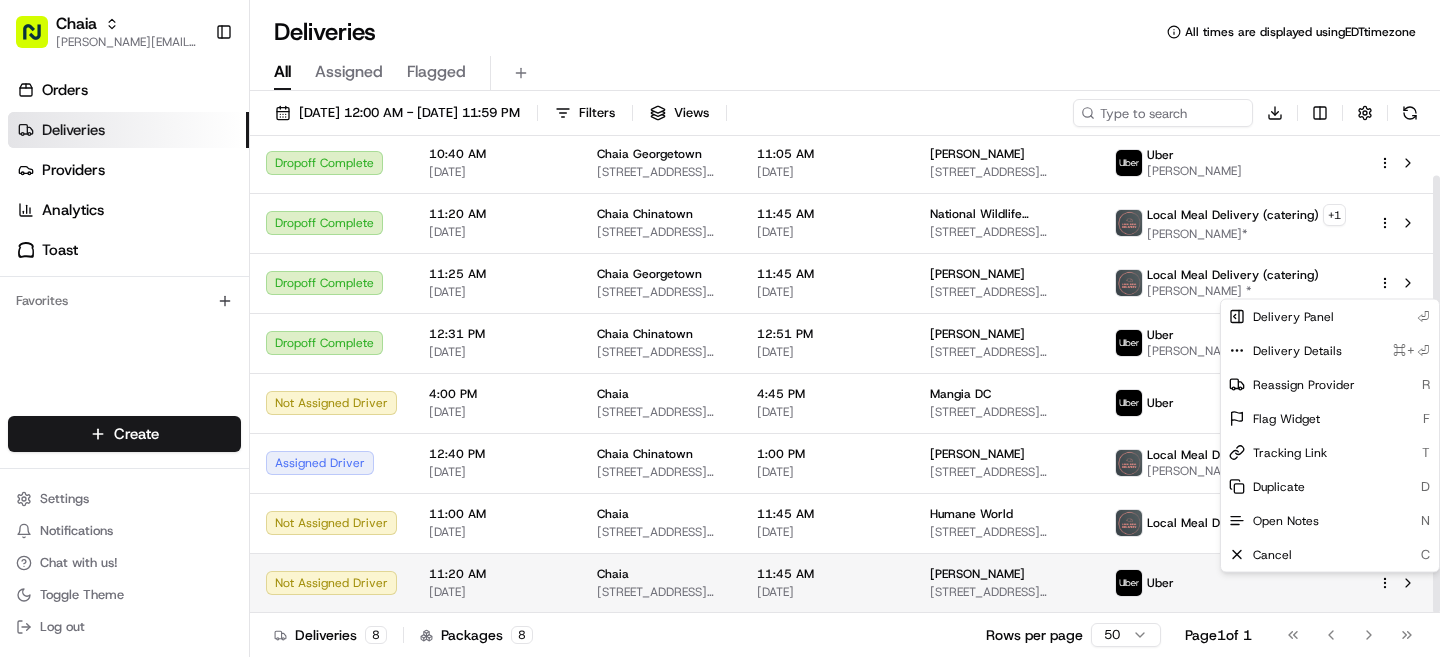 click on "Chaia bettina@chaiatacos.com Toggle Sidebar Orders Deliveries Providers Analytics Toast Favorites Main Menu Members & Organization Organization Users Roles Preferences Customization Tracking Orchestration Automations Dispatch Strategy Locations Pickup Locations Dropoff Locations Billing Billing Refund Requests Integrations Notification Triggers Webhooks API Keys Request Logs Create Settings Notifications Chat with us! Toggle Theme Log out Deliveries All times are displayed using  EDT  timezone All Assigned Flagged 07/15/2025 12:00 AM - 07/18/2025 11:59 PM Filters Views Download Status Original Pickup Time Pickup Location Original Dropoff Time Dropoff Location Provider Action Dropoff Complete 10:40 AM 07/15/2025 Chaia Georgetown 3207 Grace St NW, Washington, DC 20007, USA 11:05 AM 07/15/2025 Amy Gleklen 3251 Prospect St NW #3207, Washington, DC 20007, USA Uber Marcel B. Dropoff Complete 11:20 AM 07/15/2025 Chaia Chinatown 615 I St NW, Washington, DC 20001, USA 11:45 AM 07/15/2025 + 1 11:25 AM +" at bounding box center (720, 328) 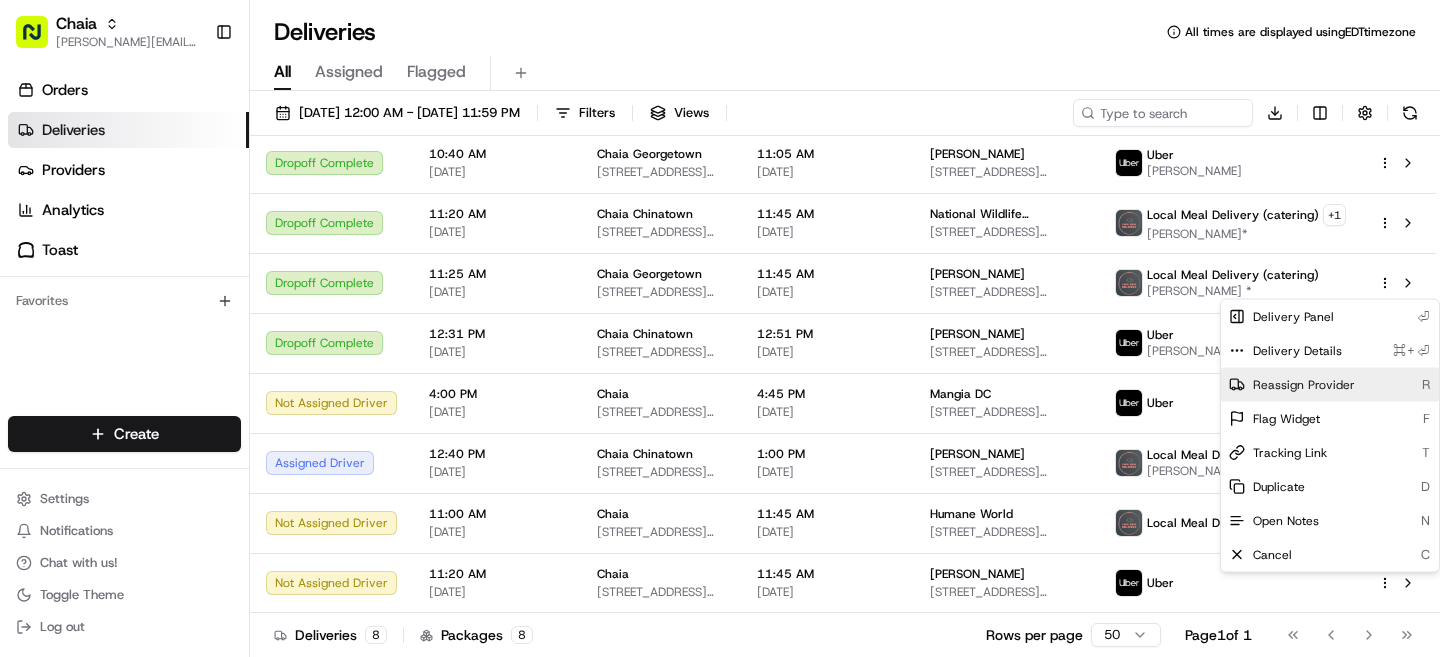 click on "Reassign Provider" at bounding box center [1304, 385] 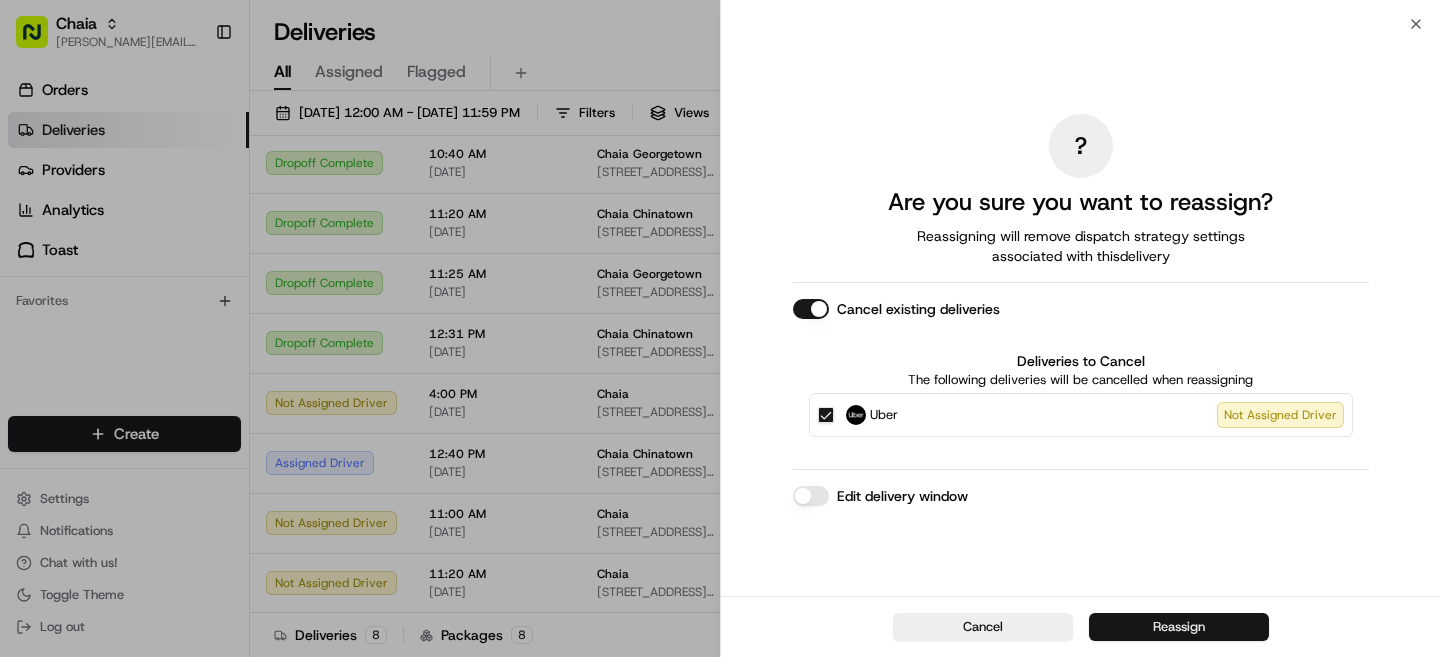 click on "Reassign" at bounding box center (1179, 627) 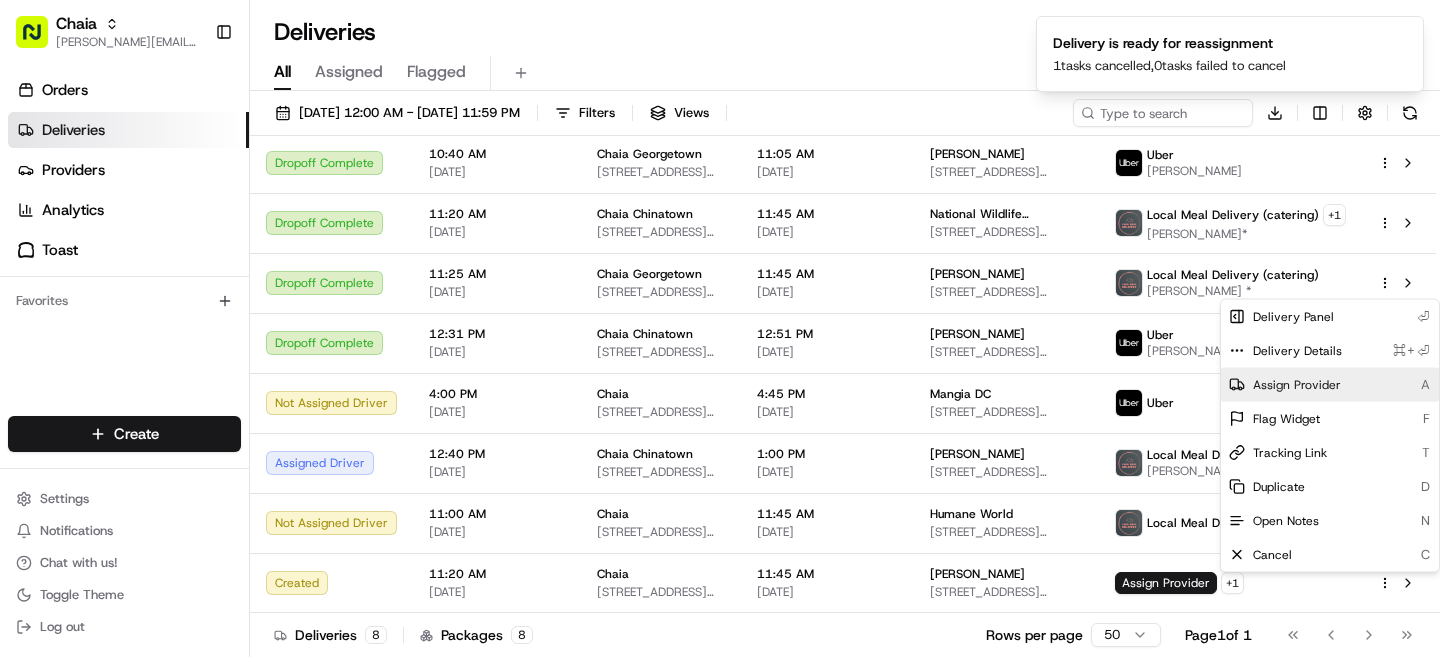 click on "Assign Provider" at bounding box center [1297, 385] 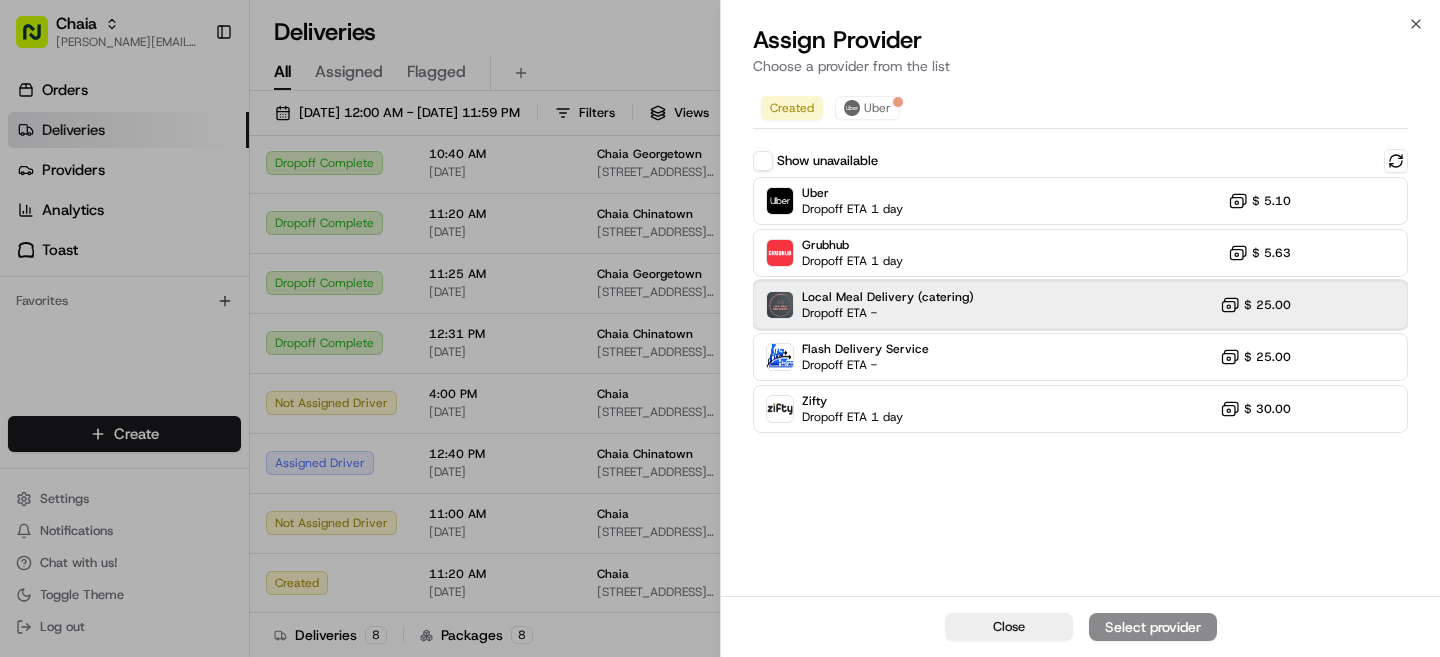 click on "Local Meal Delivery (catering) Dropoff ETA   - $   25.00" at bounding box center [1080, 305] 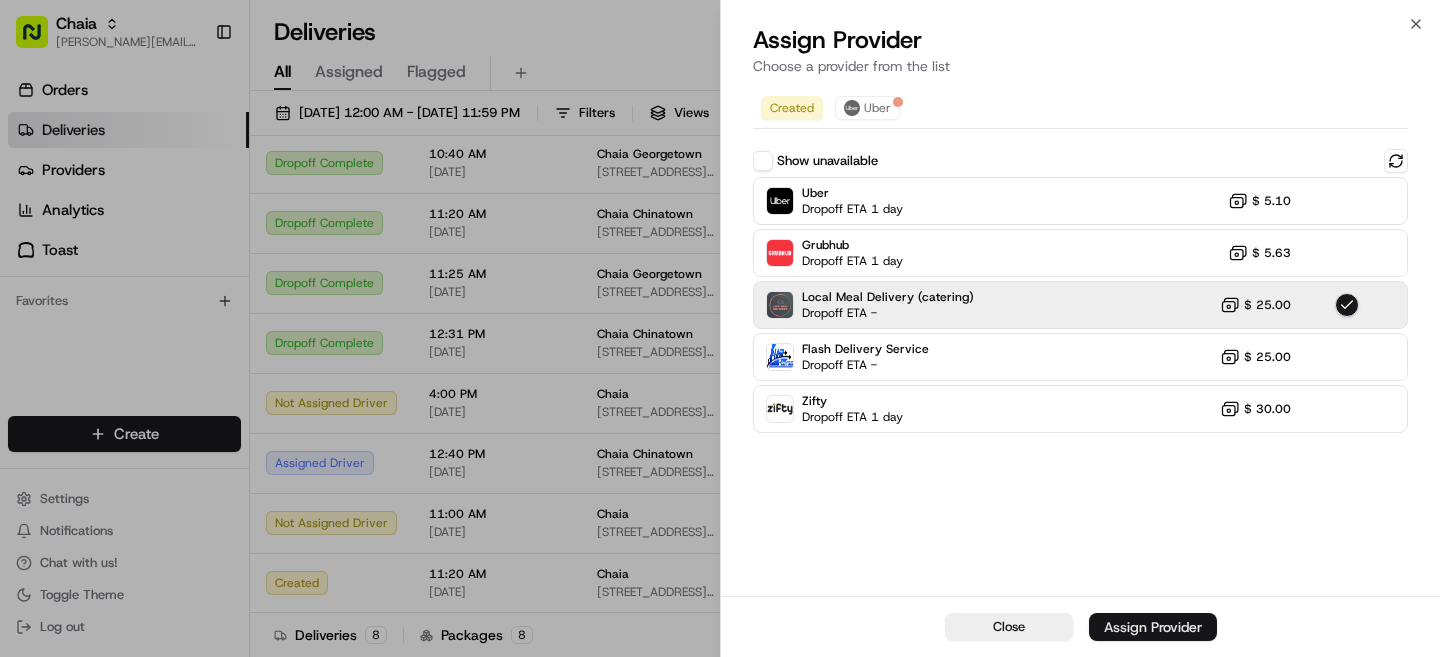 click on "Assign Provider" at bounding box center [1153, 627] 